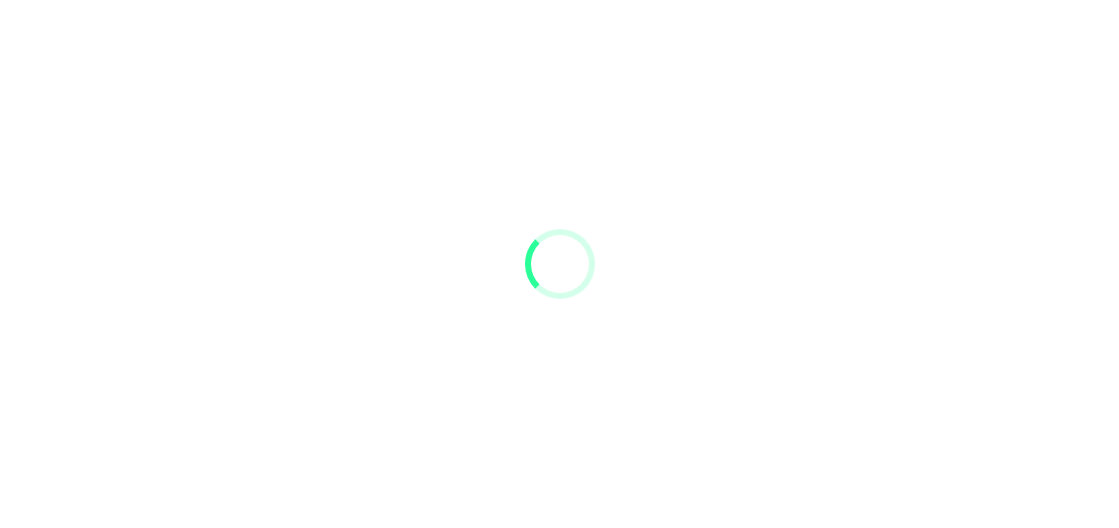 scroll, scrollTop: 0, scrollLeft: 0, axis: both 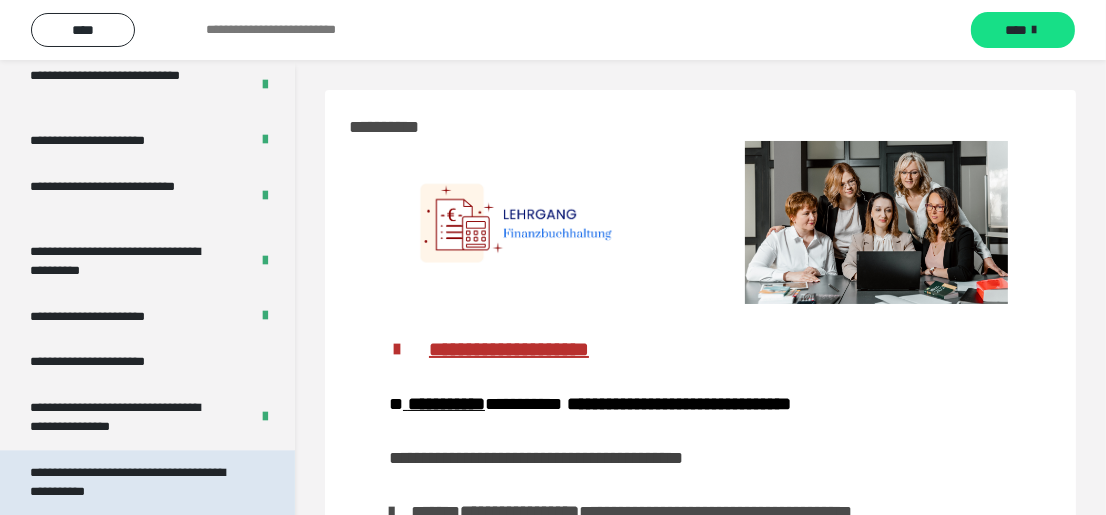 click on "**********" at bounding box center [133, 482] 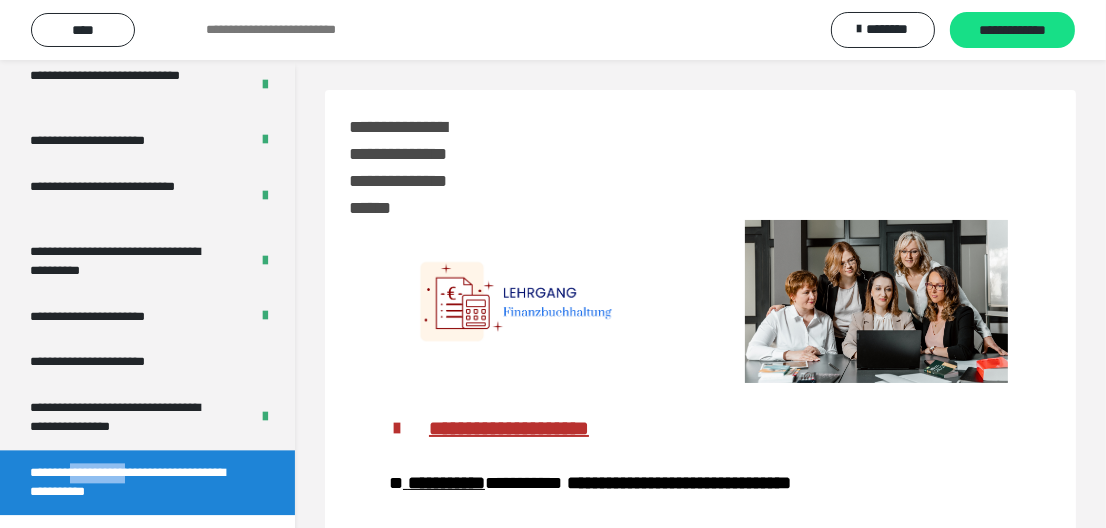 scroll, scrollTop: 4025, scrollLeft: 0, axis: vertical 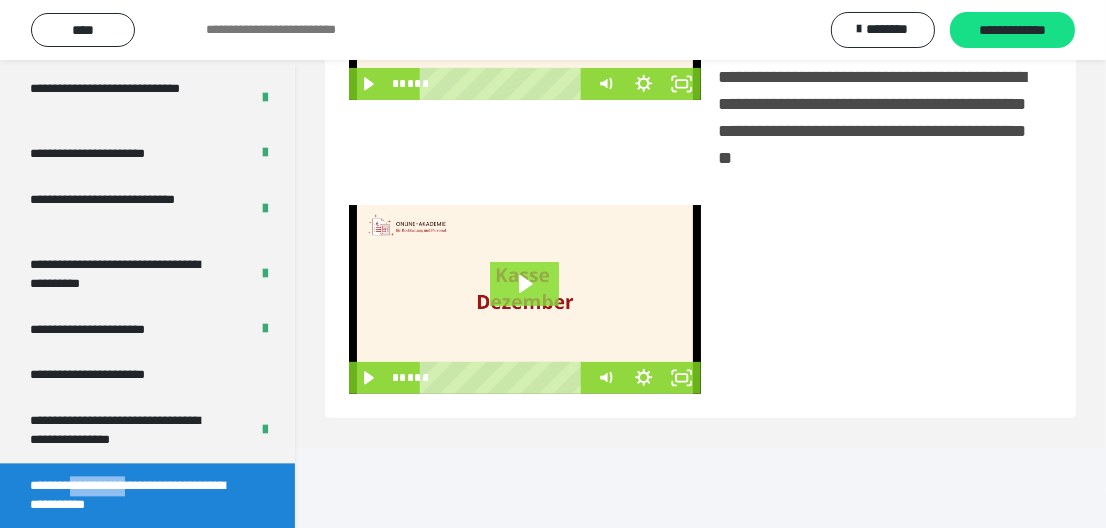 click 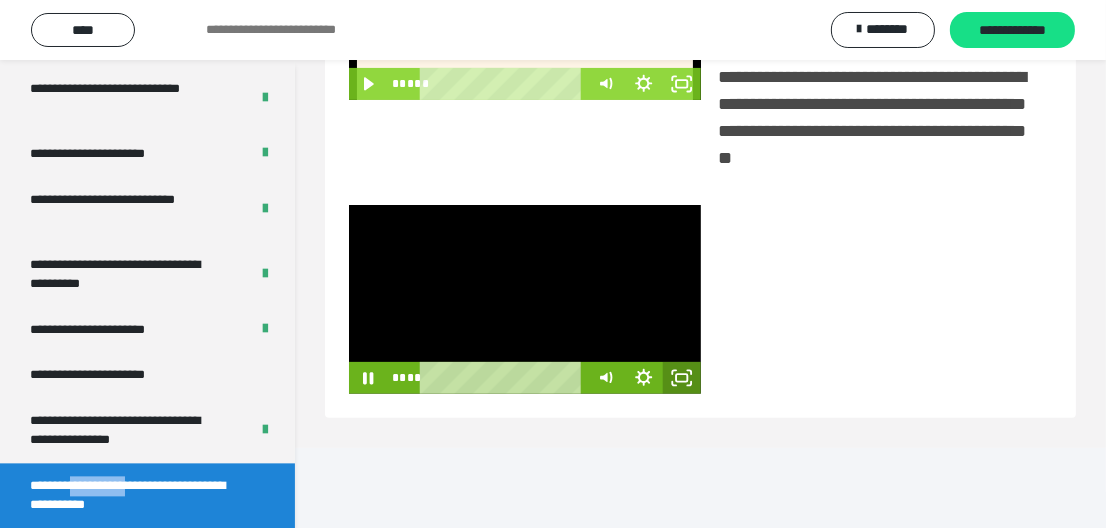 click 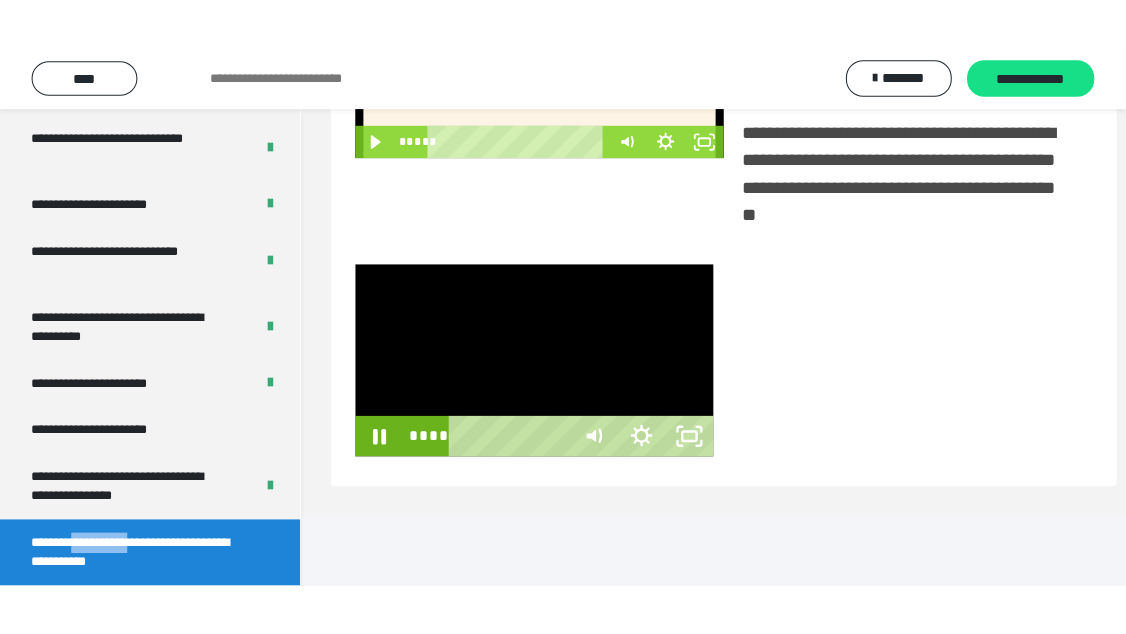 scroll, scrollTop: 432, scrollLeft: 0, axis: vertical 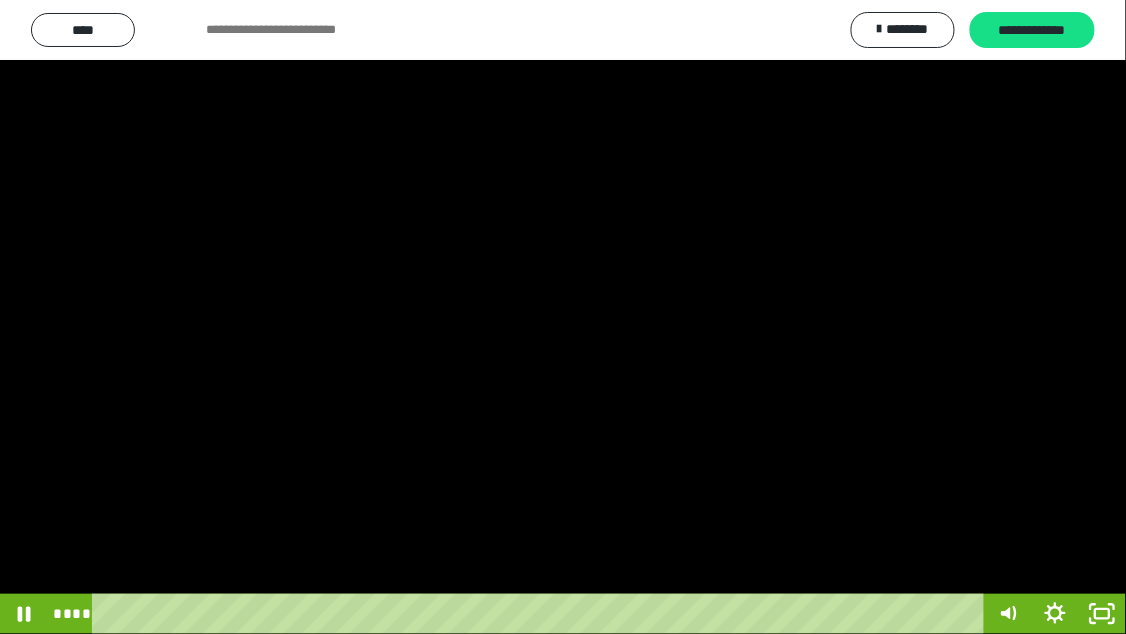 click at bounding box center [563, 317] 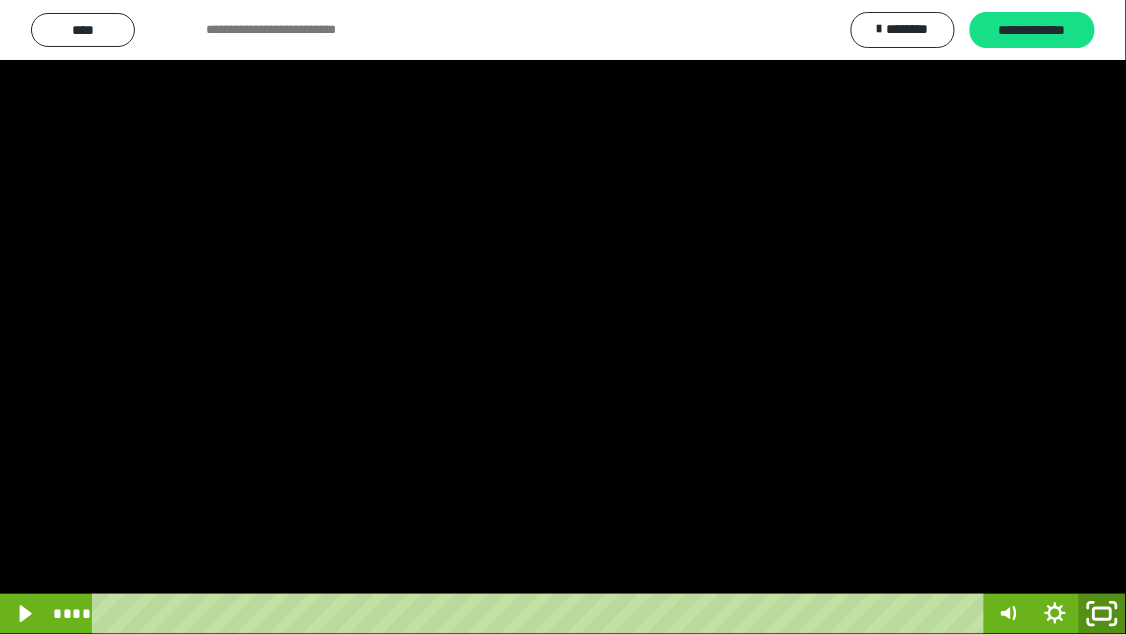 click 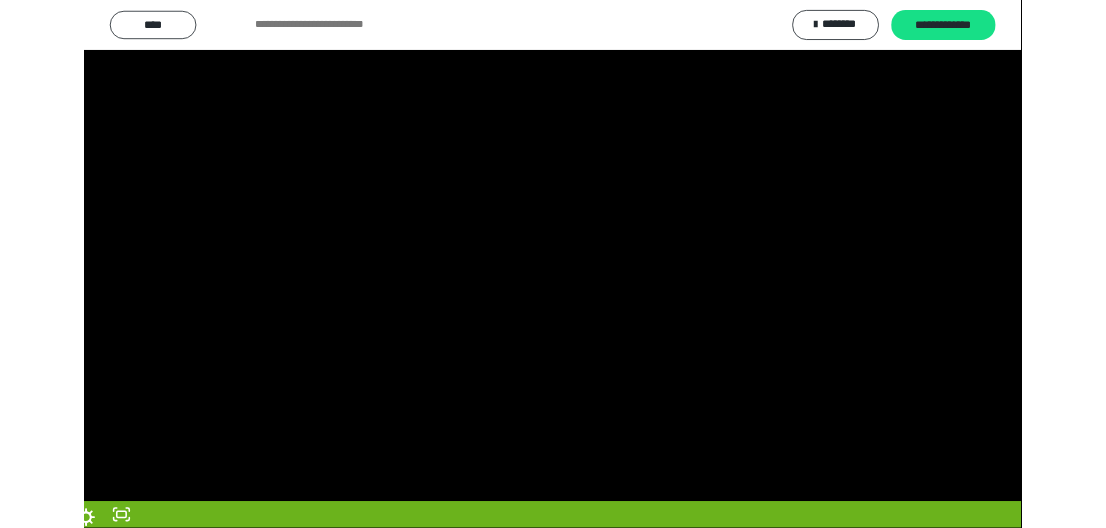 scroll, scrollTop: 423, scrollLeft: 0, axis: vertical 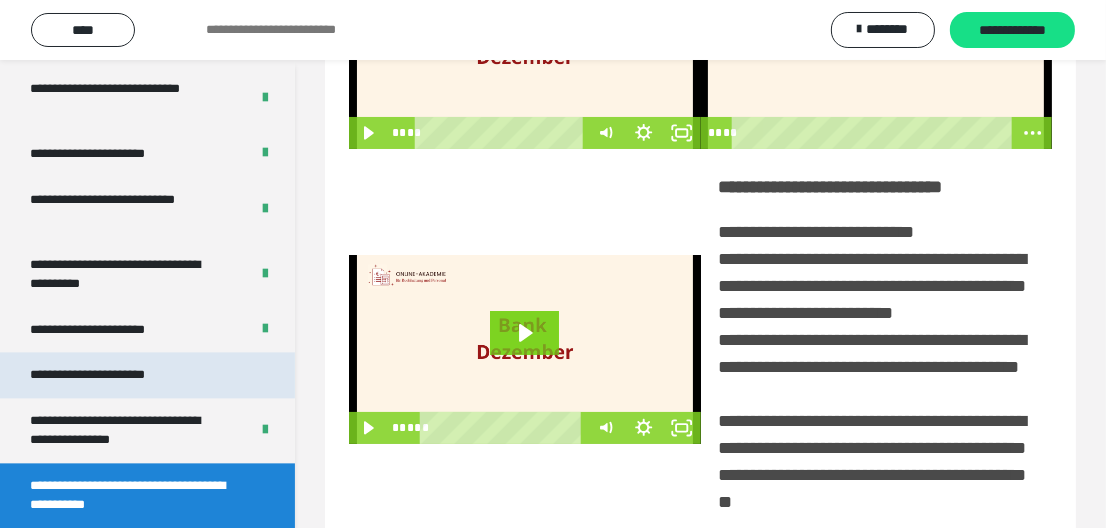 click on "**********" at bounding box center (111, 374) 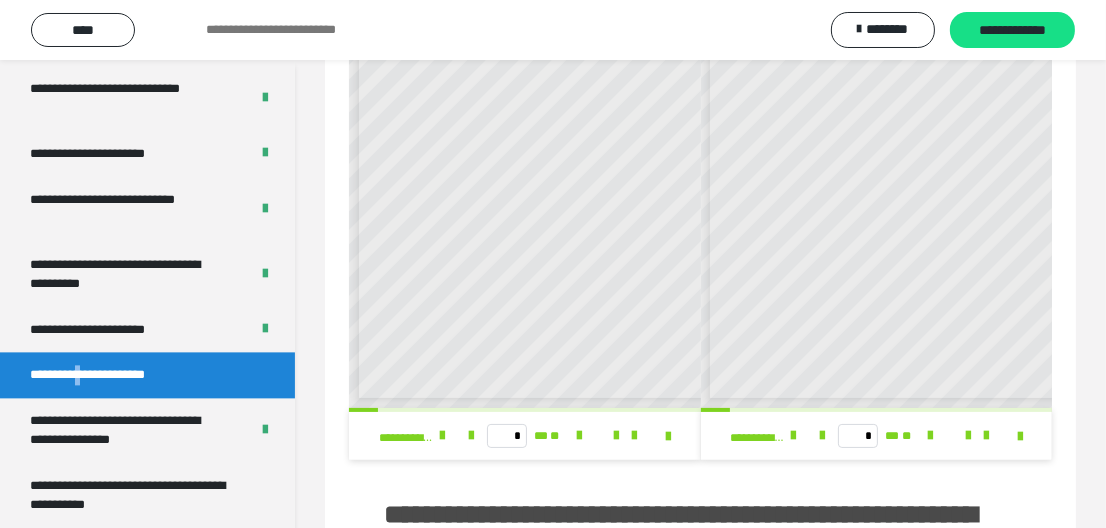 scroll, scrollTop: 6, scrollLeft: 0, axis: vertical 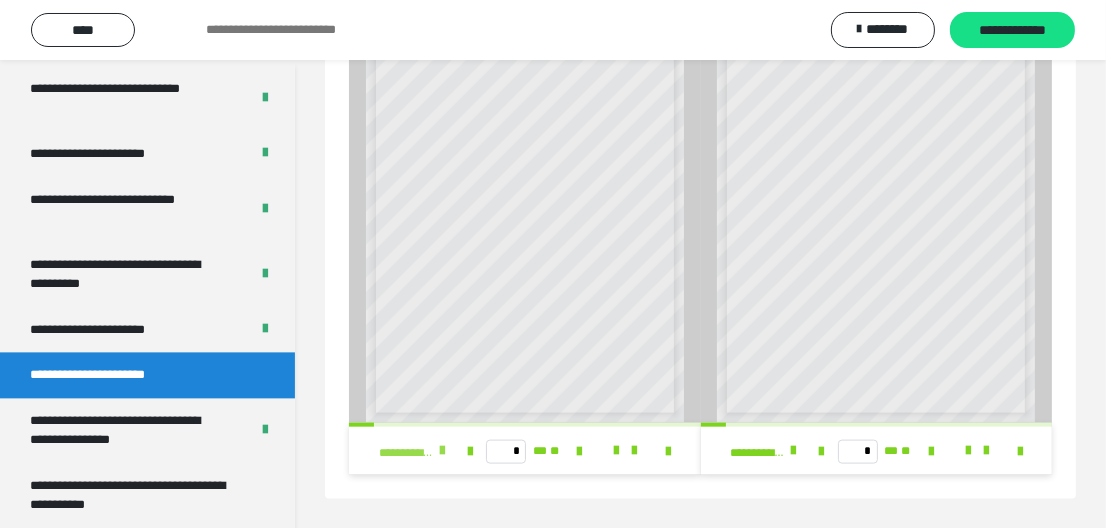 click at bounding box center (442, 451) 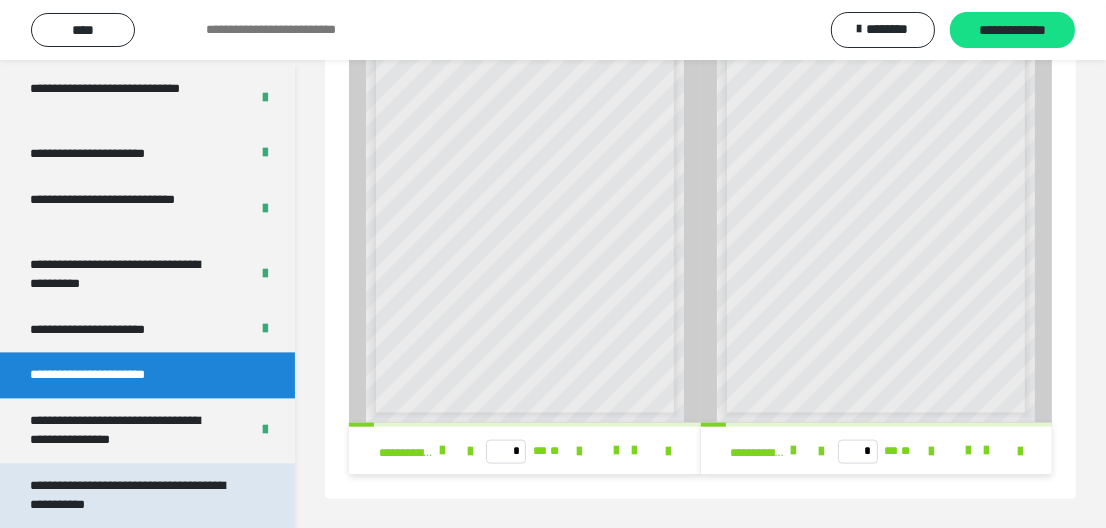 click on "**********" at bounding box center (133, 495) 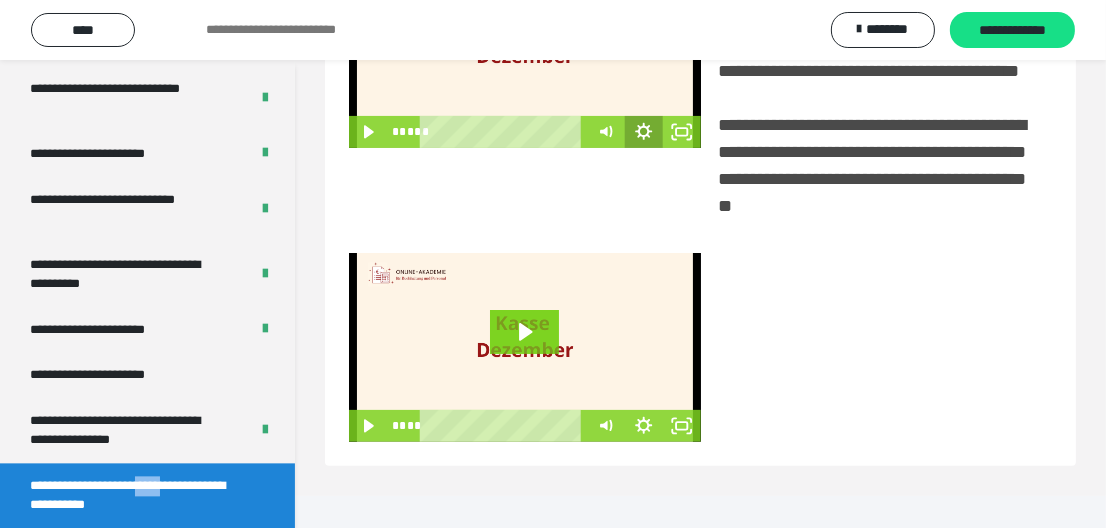 scroll, scrollTop: 525, scrollLeft: 0, axis: vertical 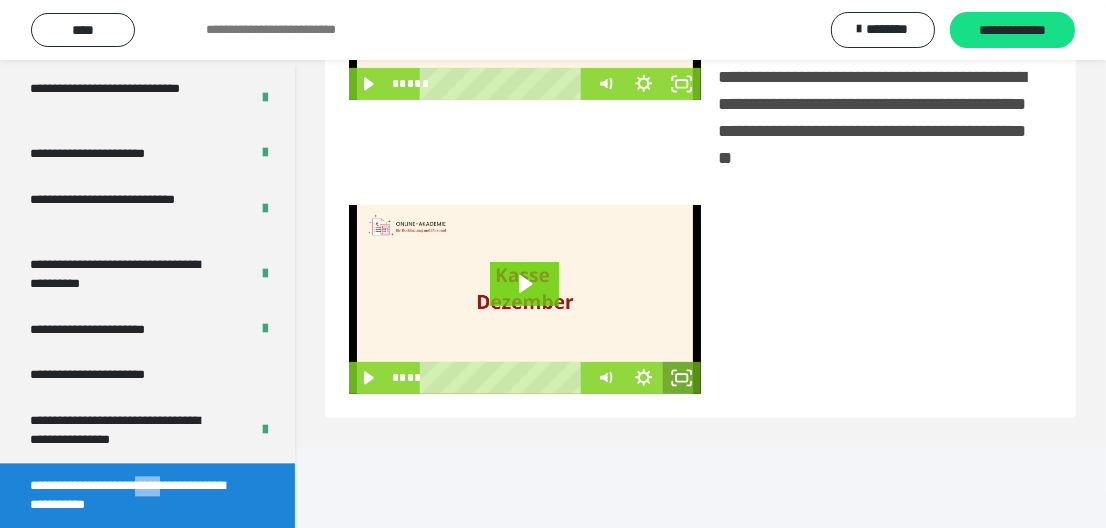 click 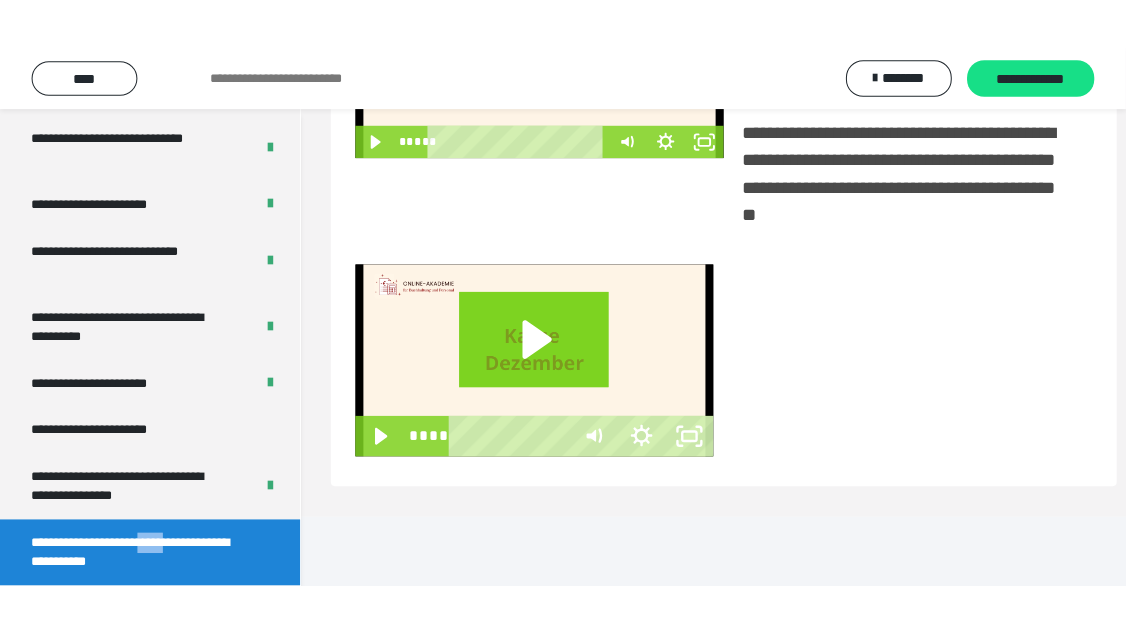 scroll, scrollTop: 432, scrollLeft: 0, axis: vertical 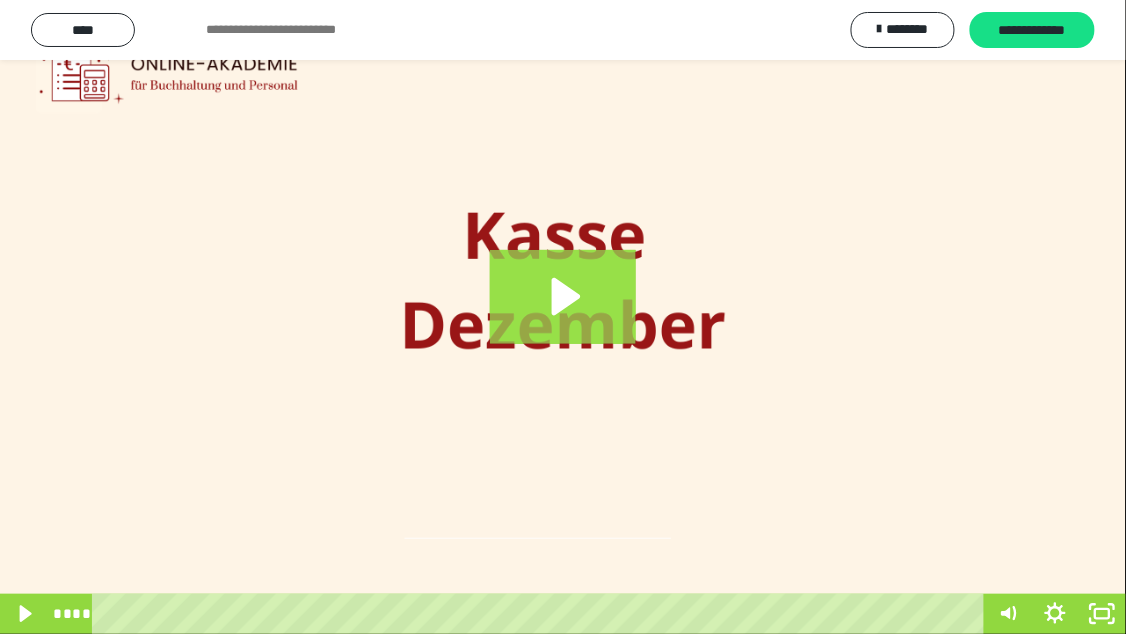 click 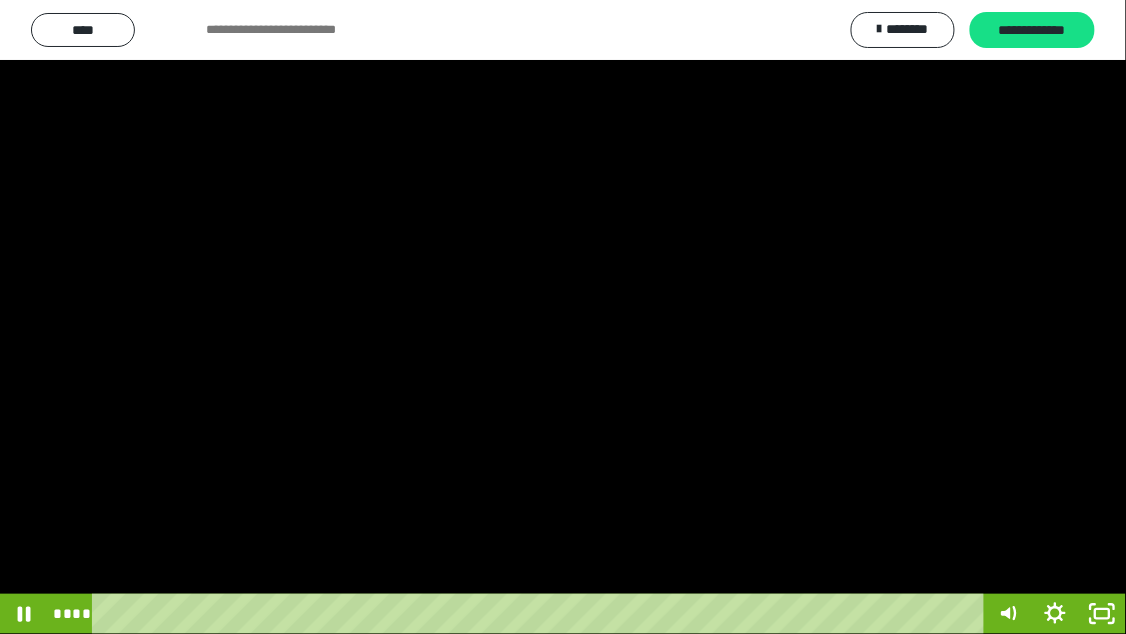 type 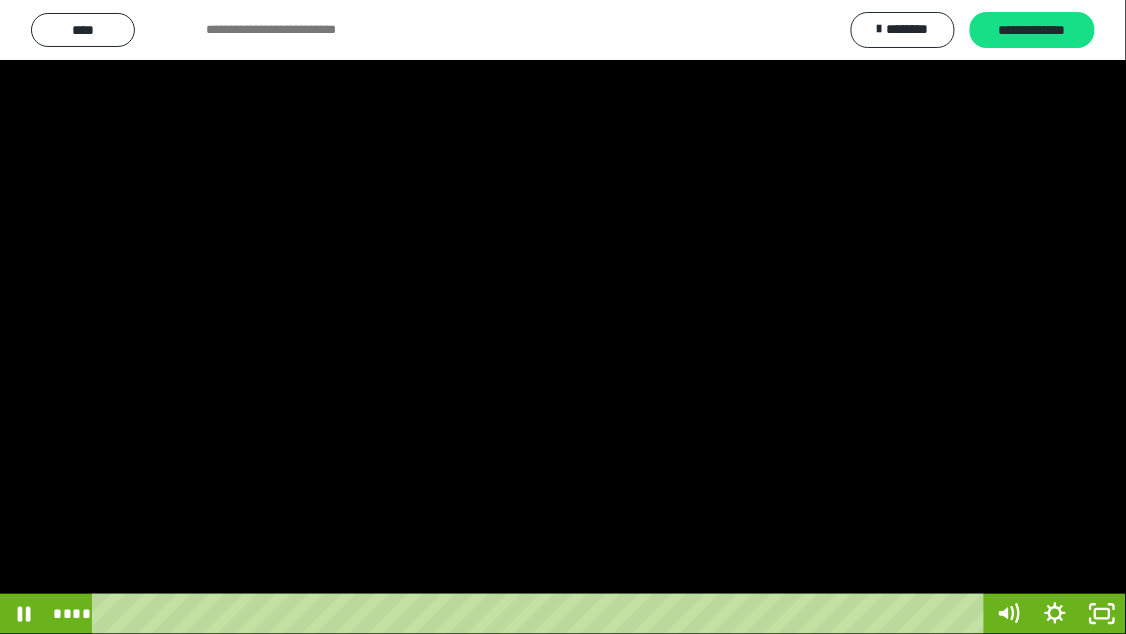 click at bounding box center (563, 317) 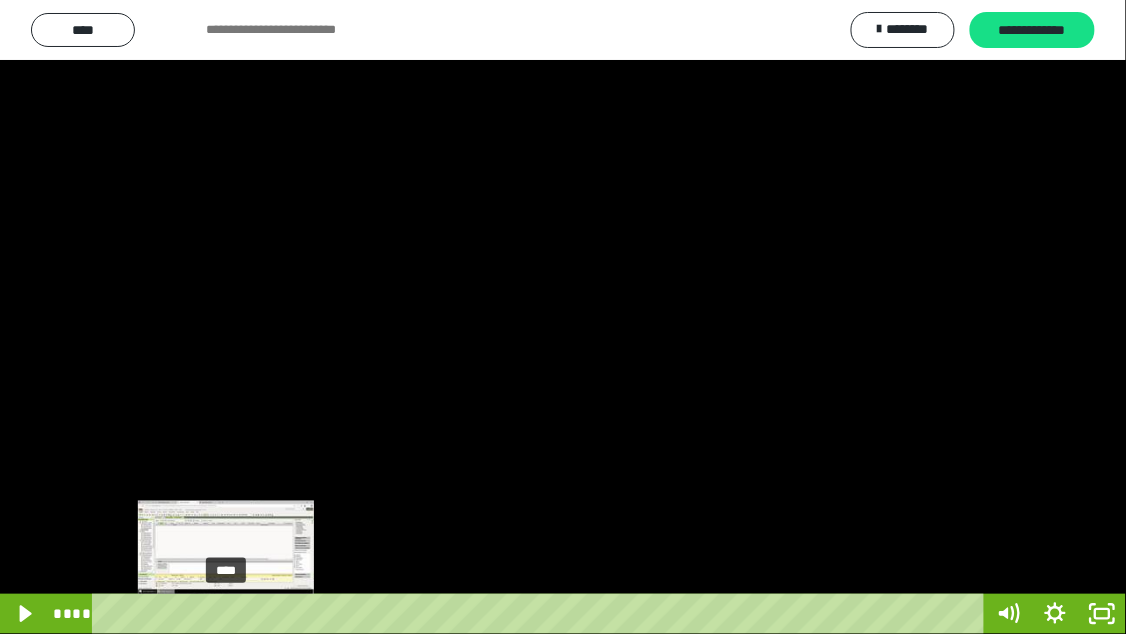 click on "****" at bounding box center [542, 614] 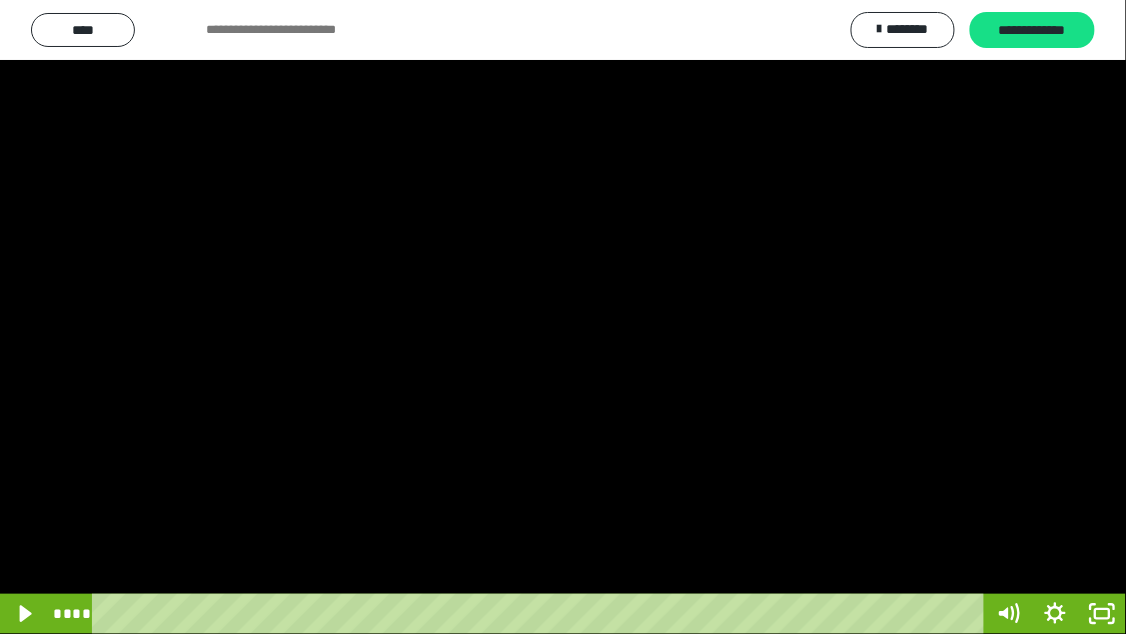 click at bounding box center (563, 317) 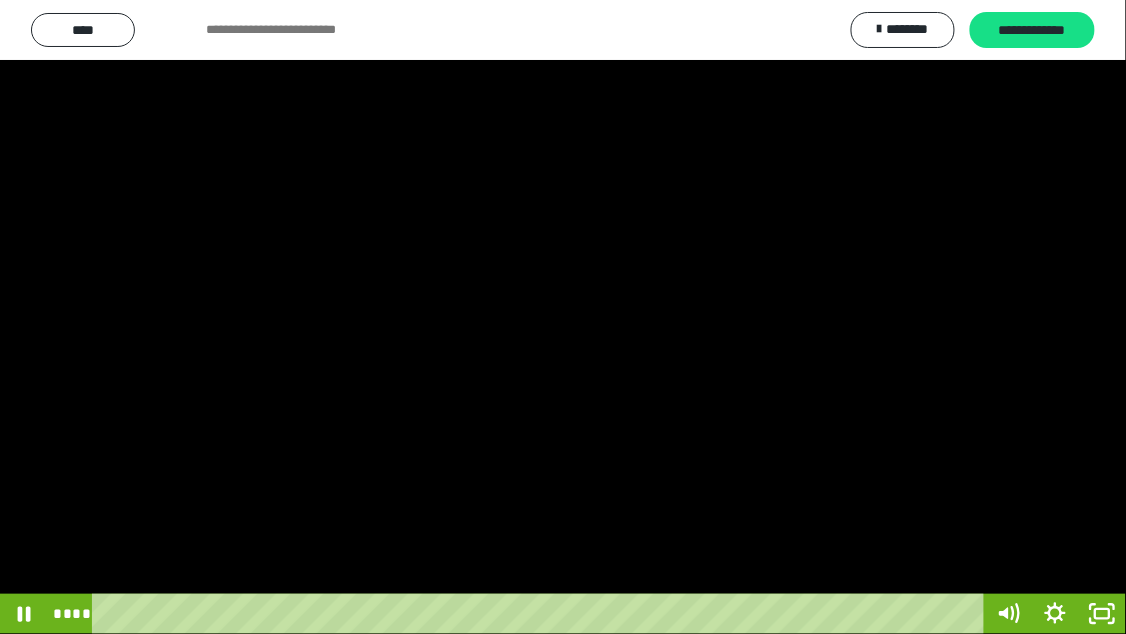 click at bounding box center [563, 317] 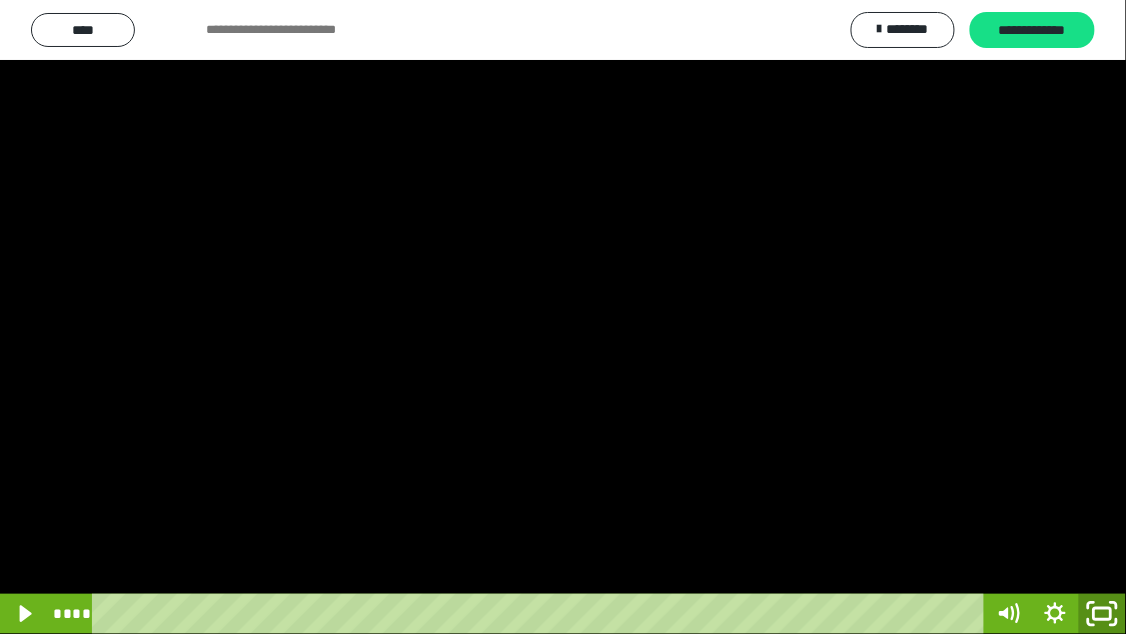 click 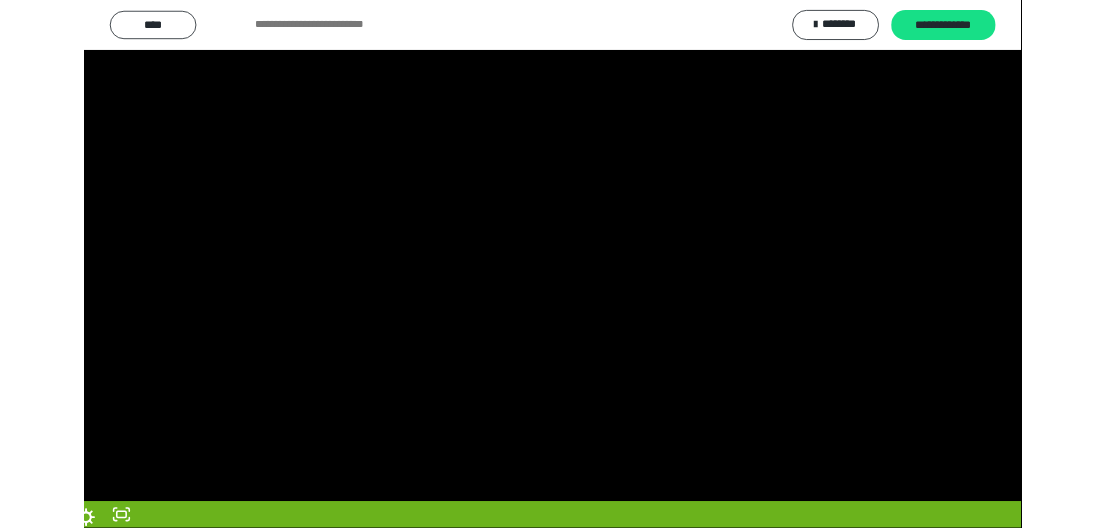 scroll, scrollTop: 423, scrollLeft: 0, axis: vertical 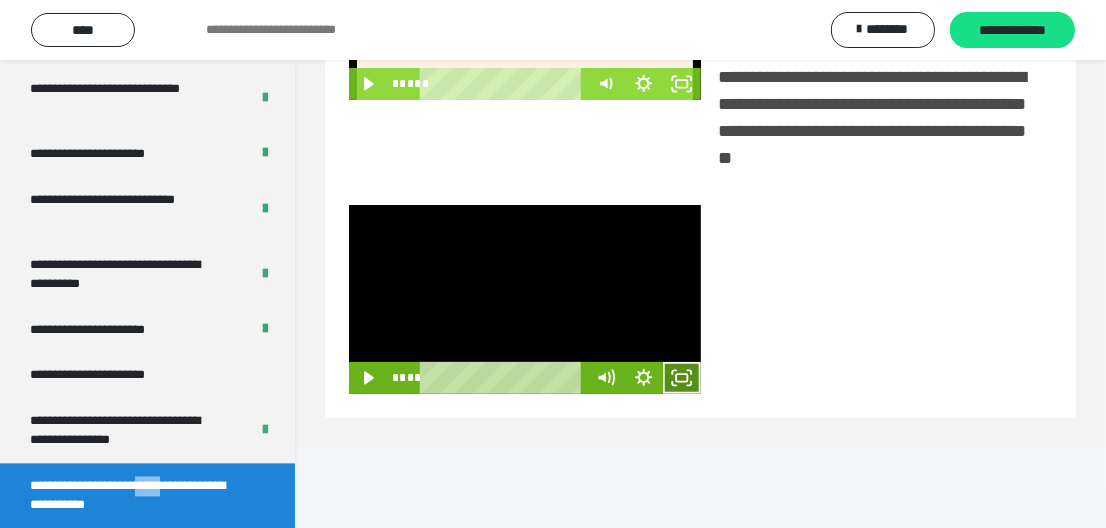 click 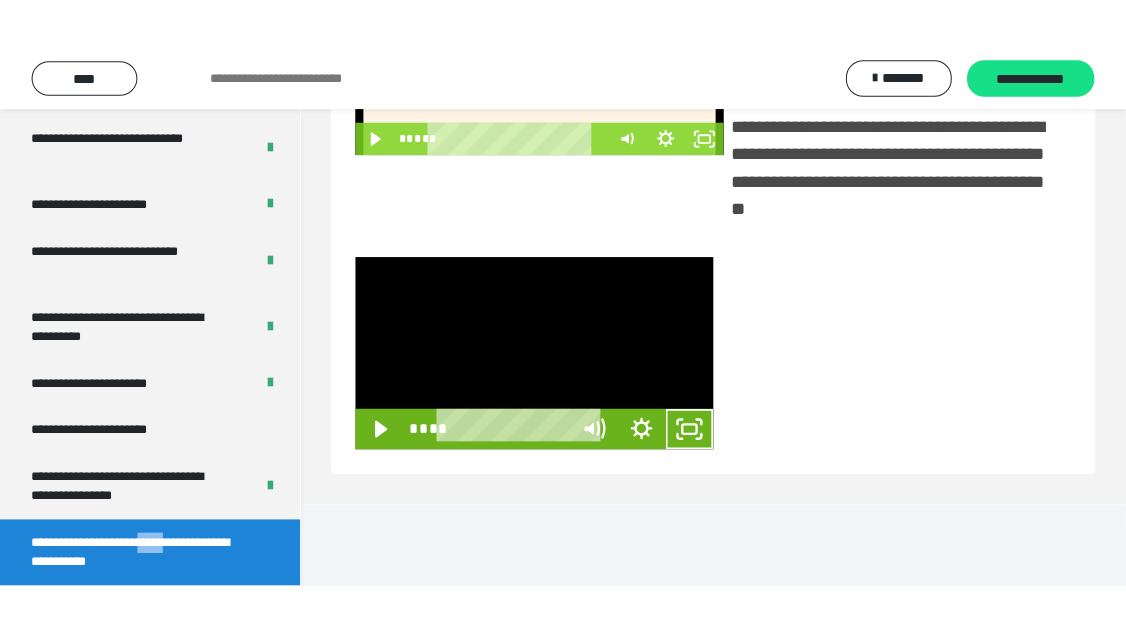 scroll, scrollTop: 432, scrollLeft: 0, axis: vertical 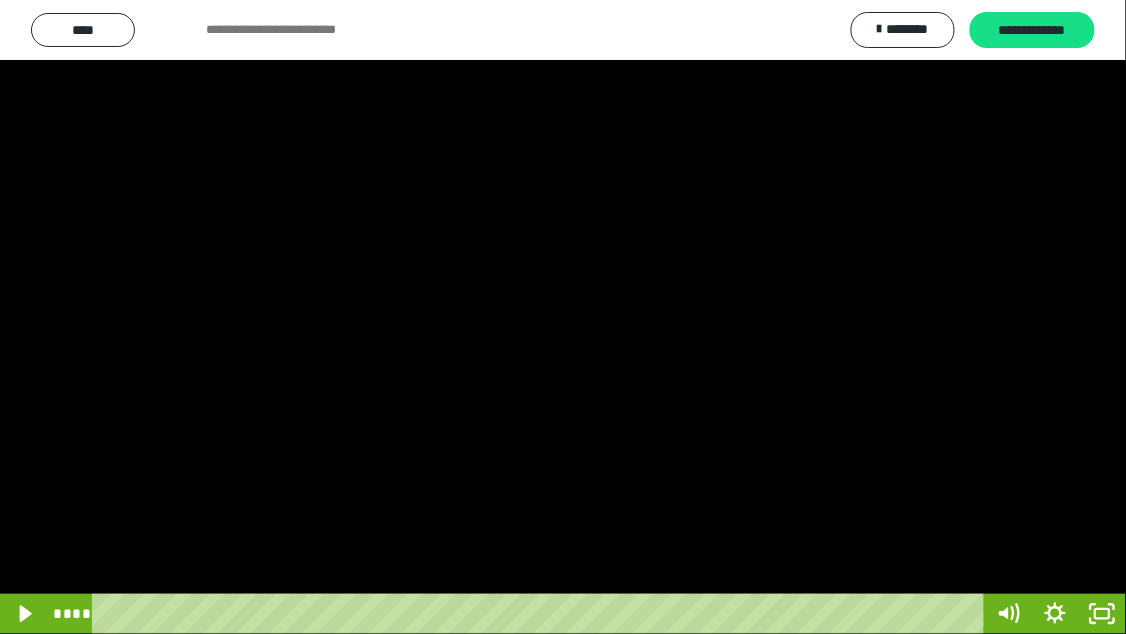 click at bounding box center (563, 317) 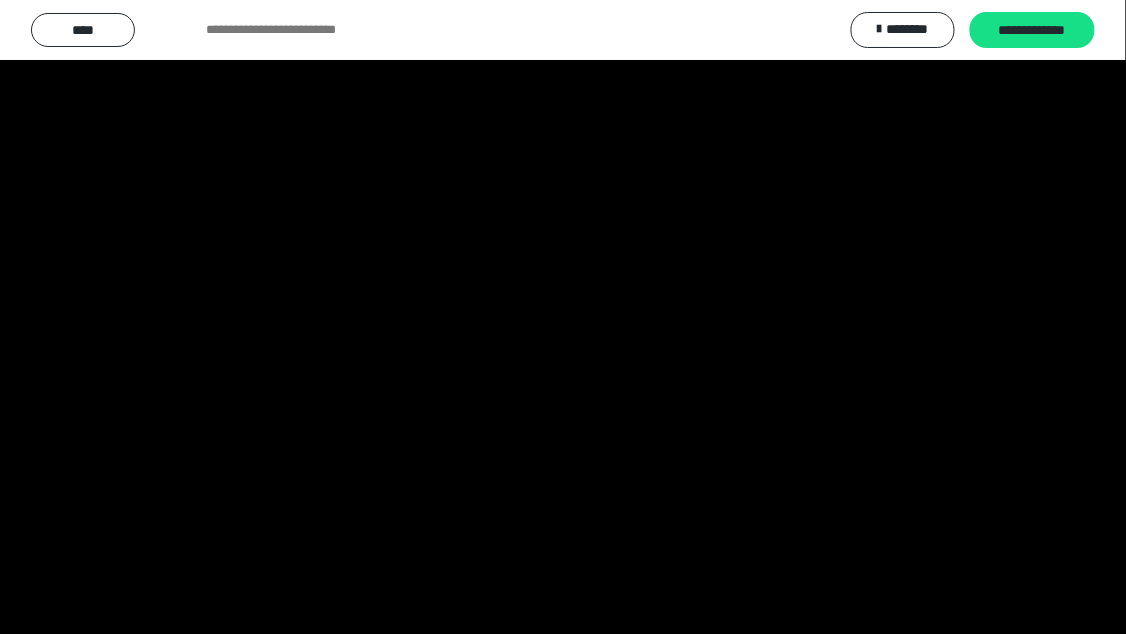 click at bounding box center [563, 317] 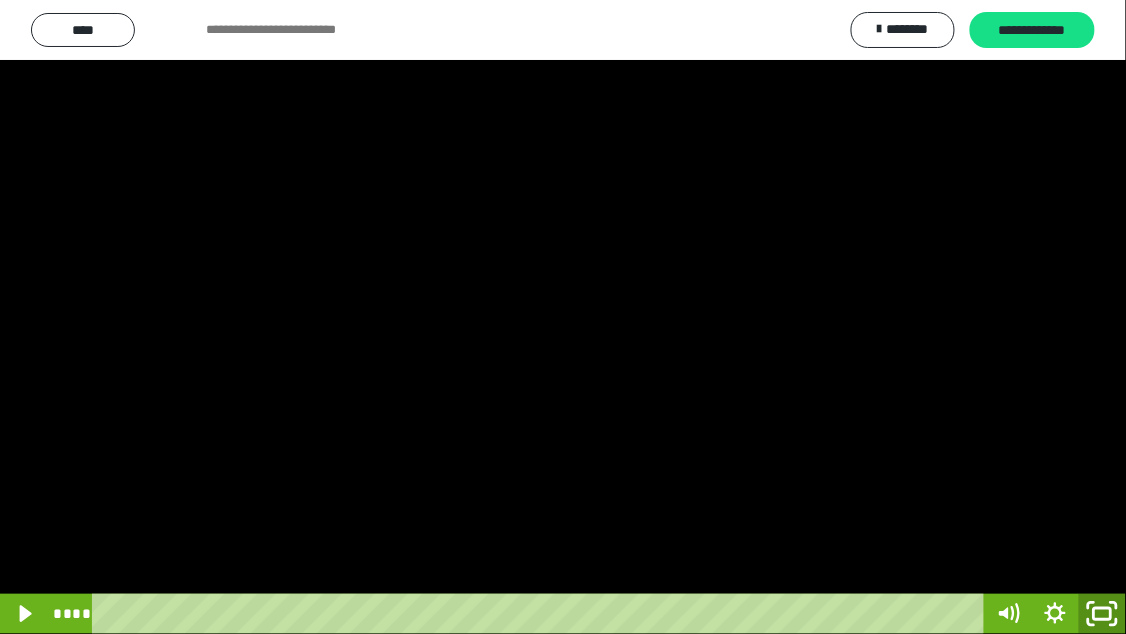 click 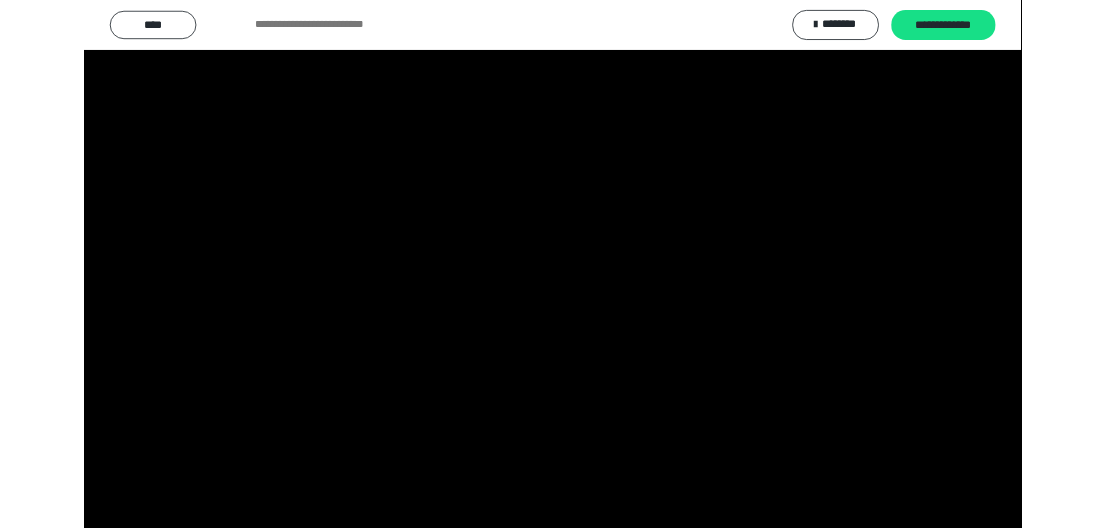 scroll, scrollTop: 423, scrollLeft: 0, axis: vertical 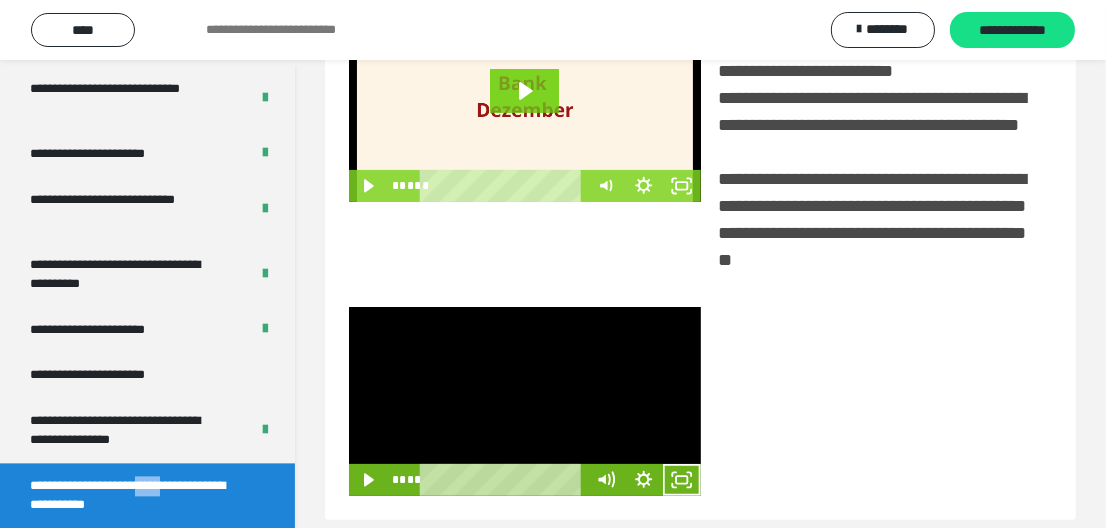click at bounding box center [525, 401] 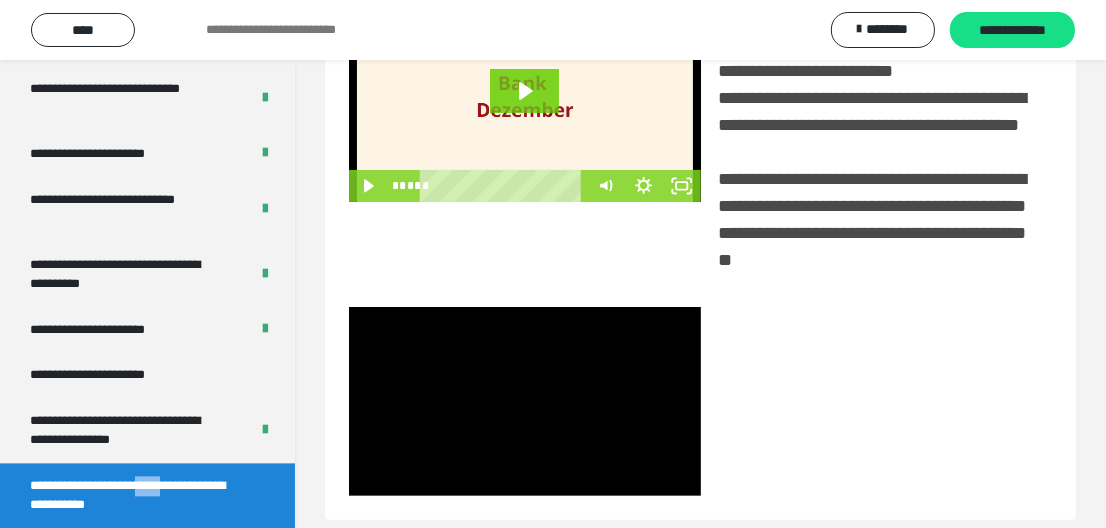 click at bounding box center (525, 401) 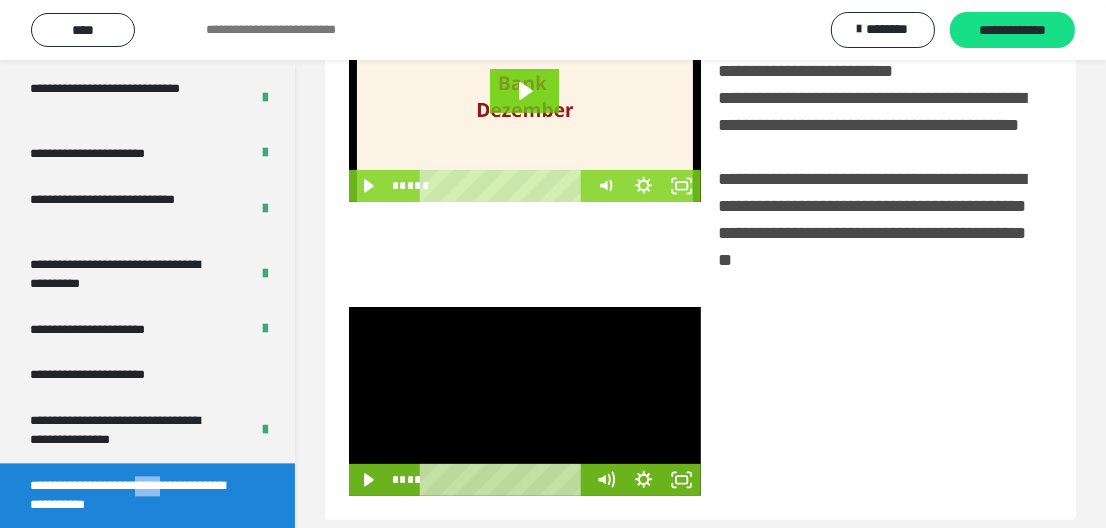 click at bounding box center [525, 401] 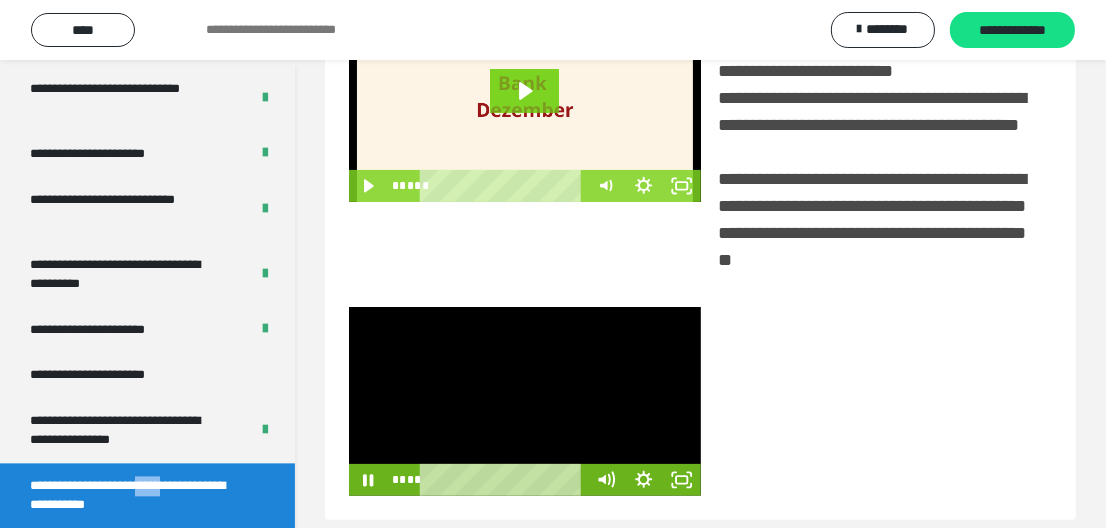 scroll, scrollTop: 525, scrollLeft: 0, axis: vertical 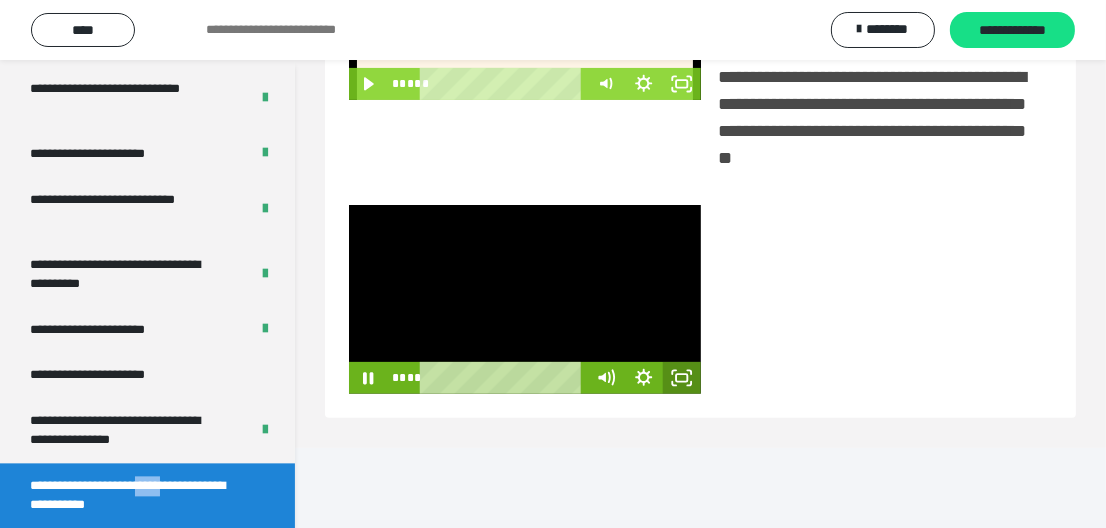 click 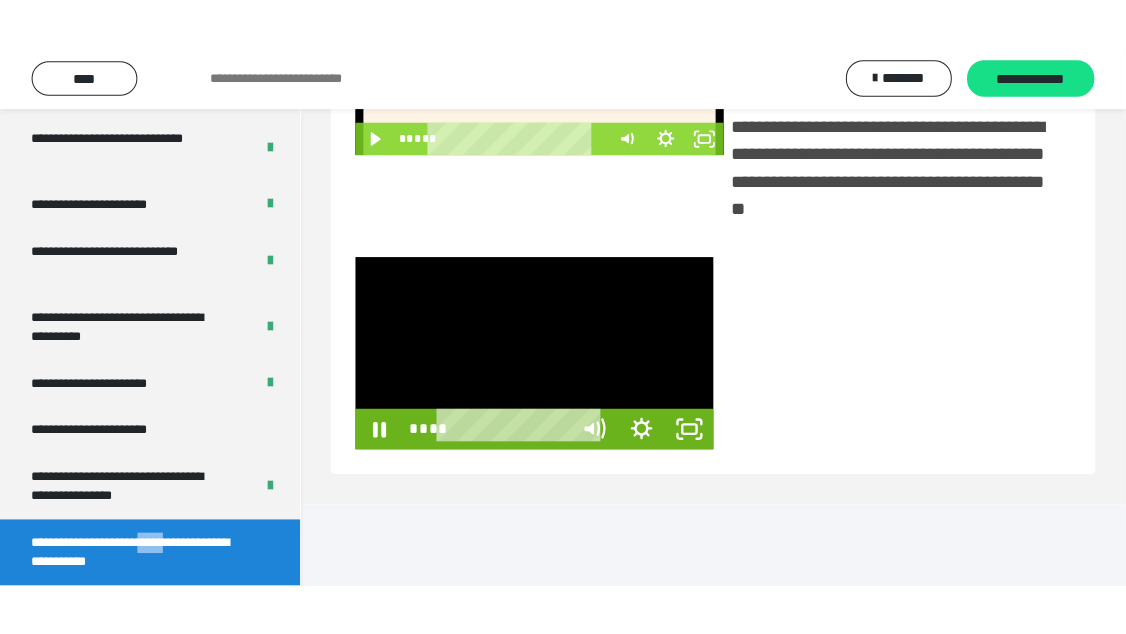 scroll, scrollTop: 432, scrollLeft: 0, axis: vertical 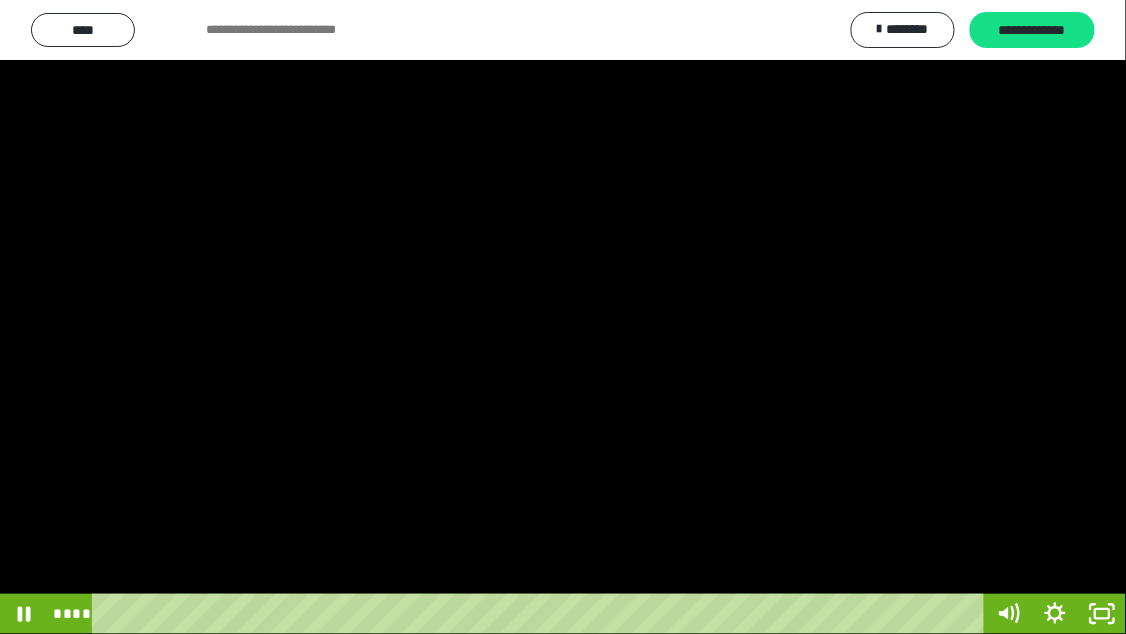click at bounding box center (563, 317) 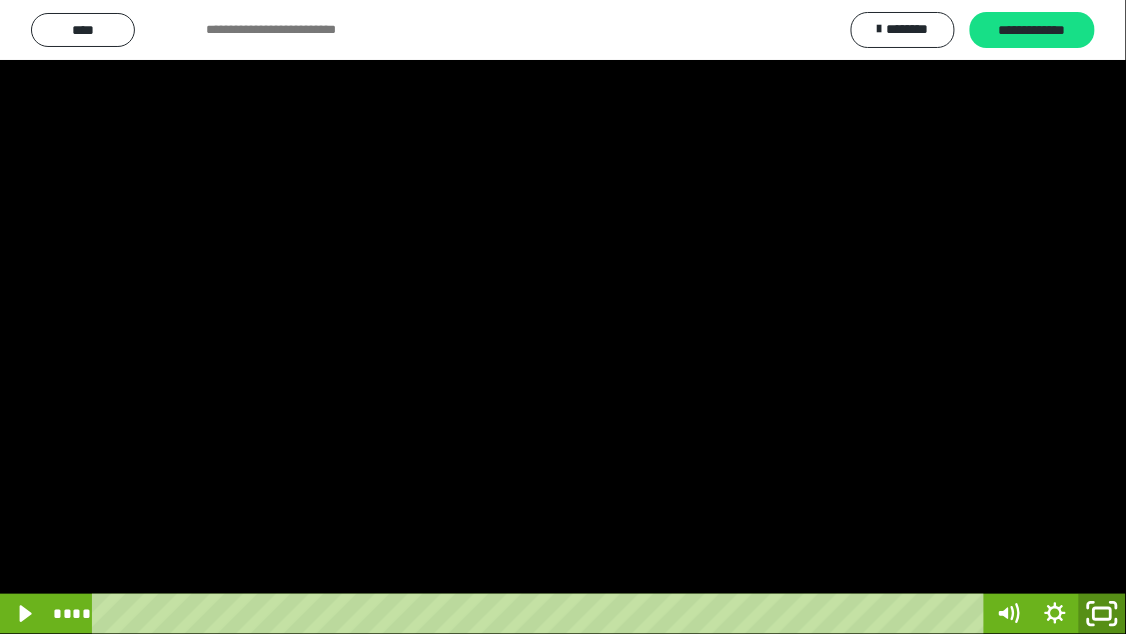 click 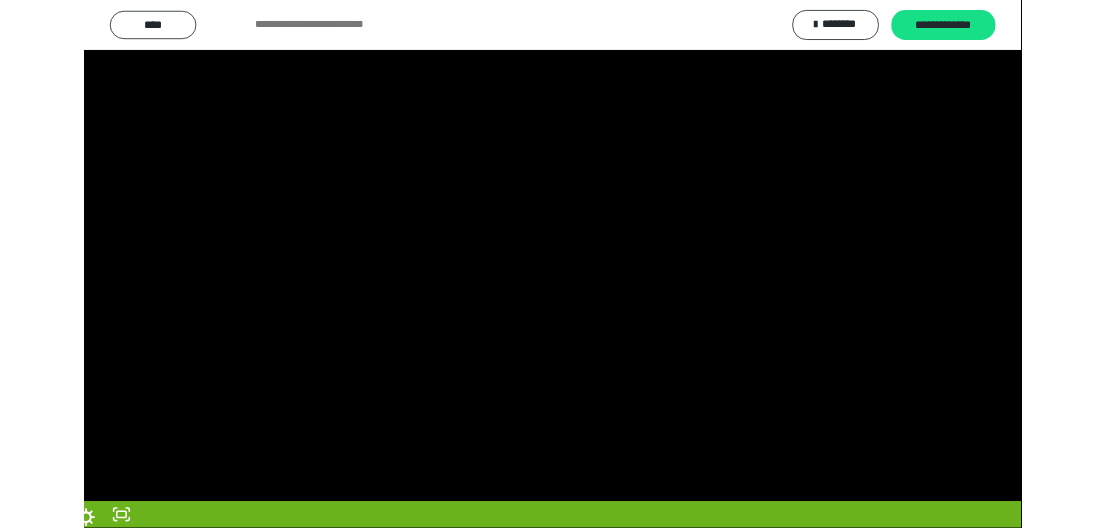 scroll, scrollTop: 423, scrollLeft: 0, axis: vertical 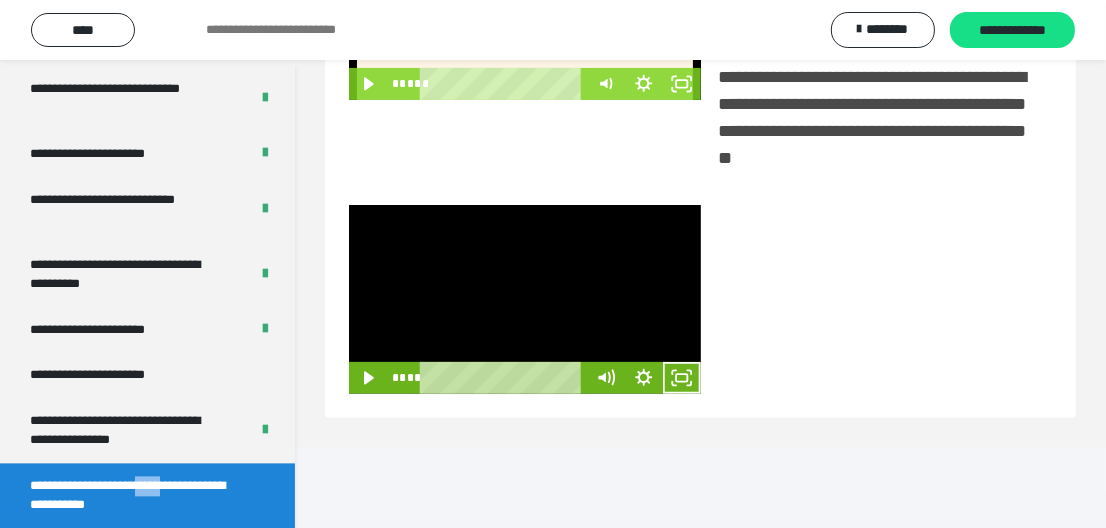 click at bounding box center (525, 299) 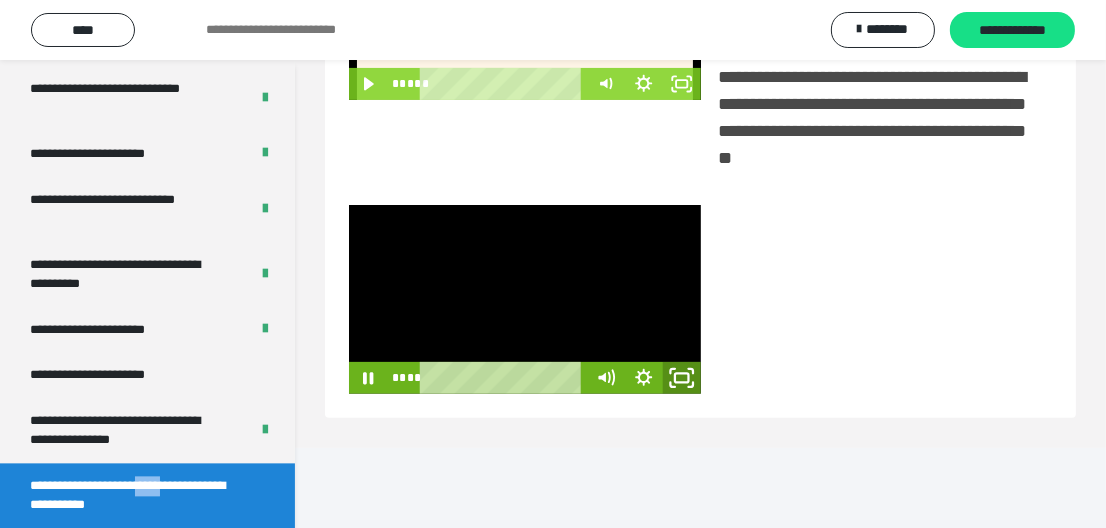 click 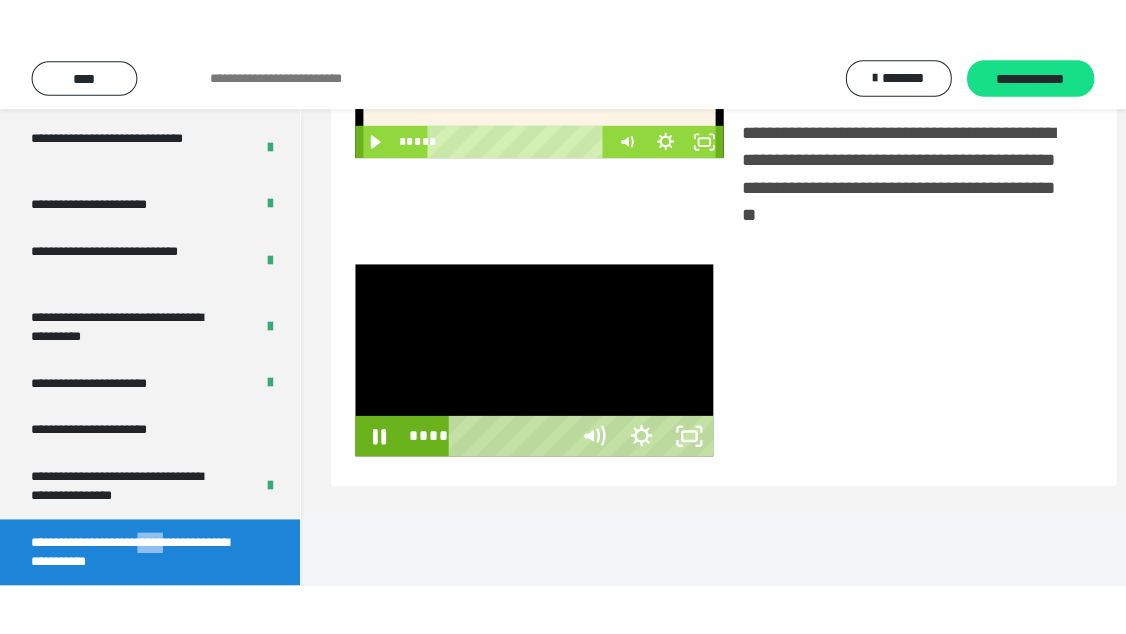 scroll, scrollTop: 432, scrollLeft: 0, axis: vertical 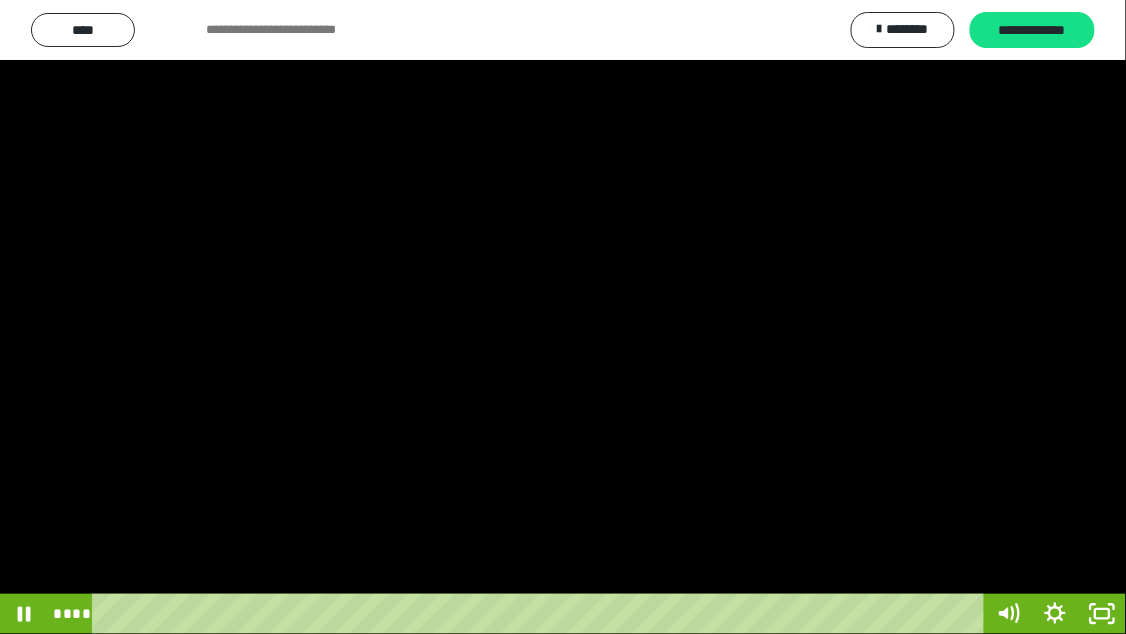 click at bounding box center (563, 317) 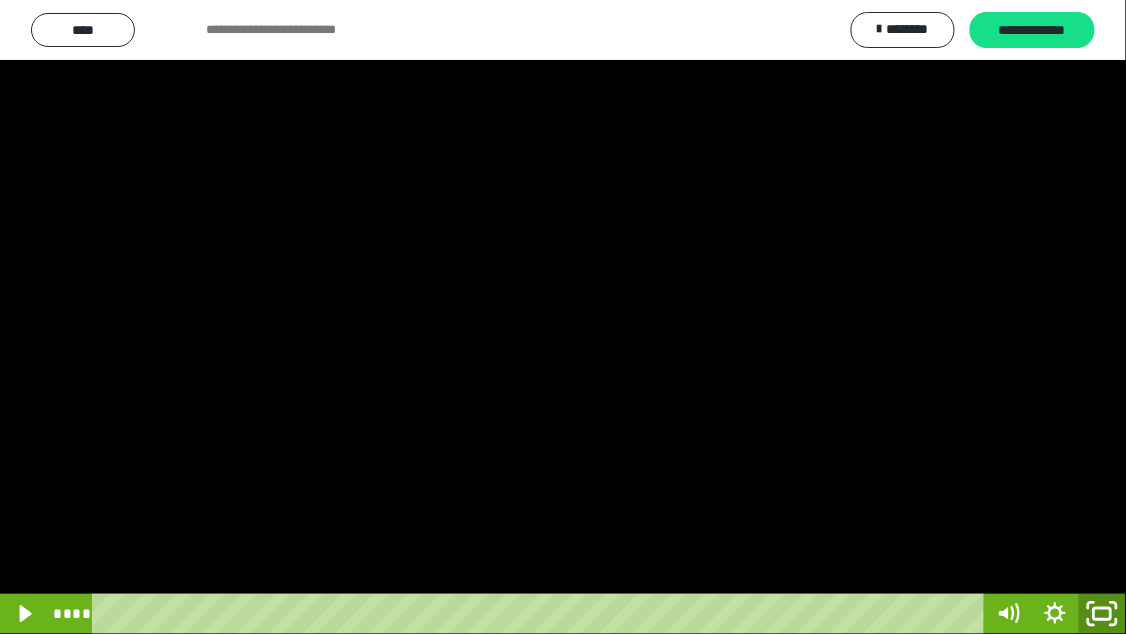 click 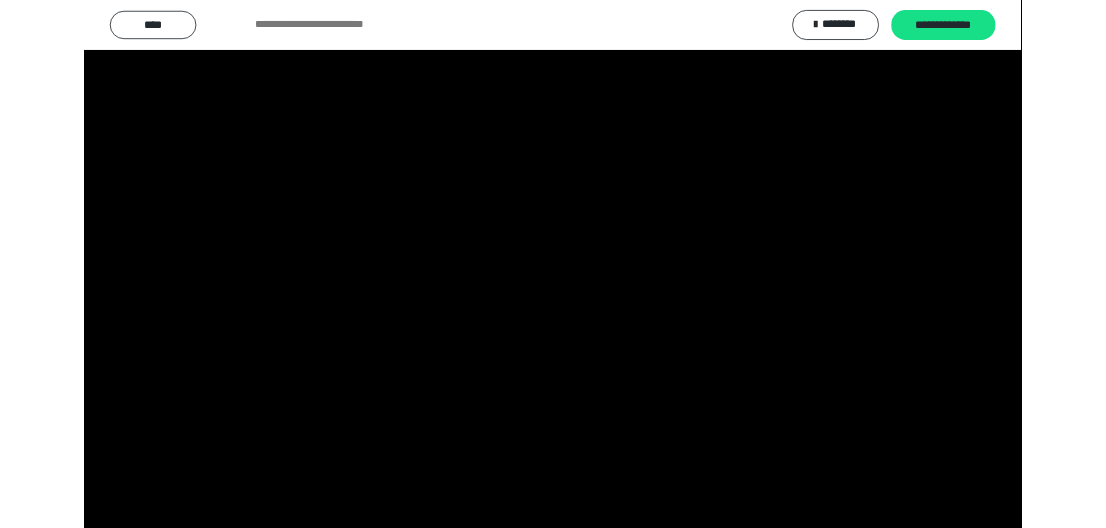 scroll, scrollTop: 423, scrollLeft: 0, axis: vertical 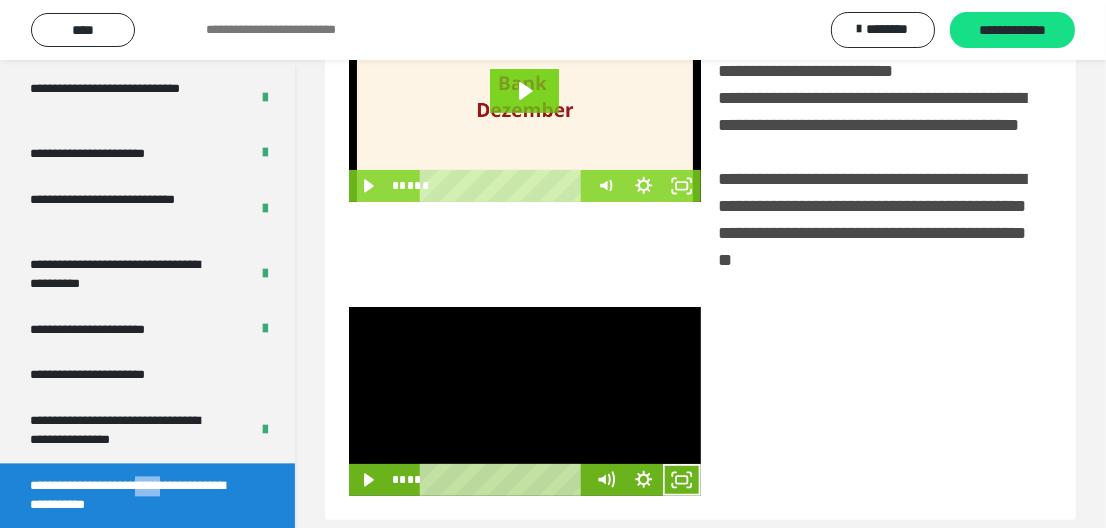 click at bounding box center [525, 401] 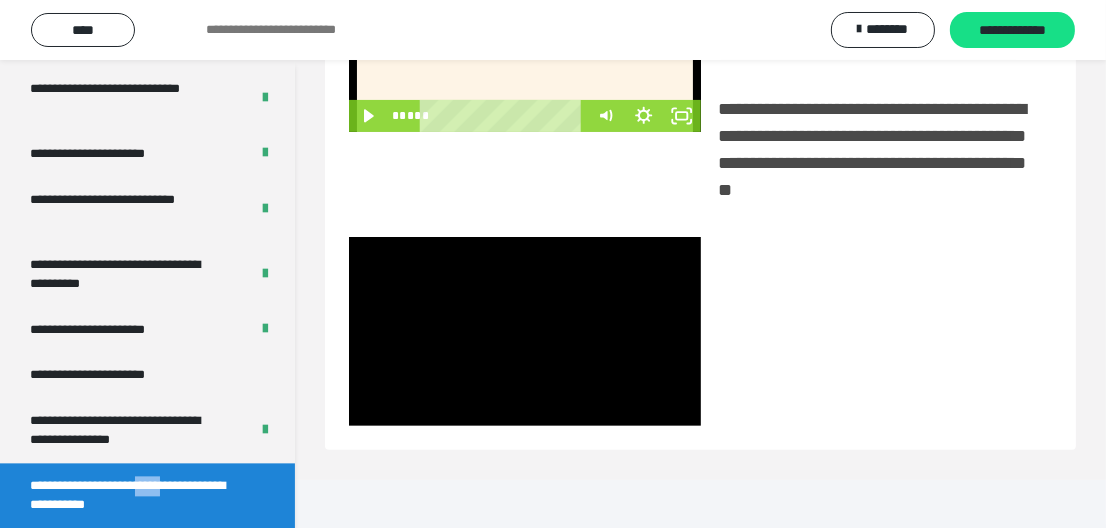 scroll, scrollTop: 525, scrollLeft: 0, axis: vertical 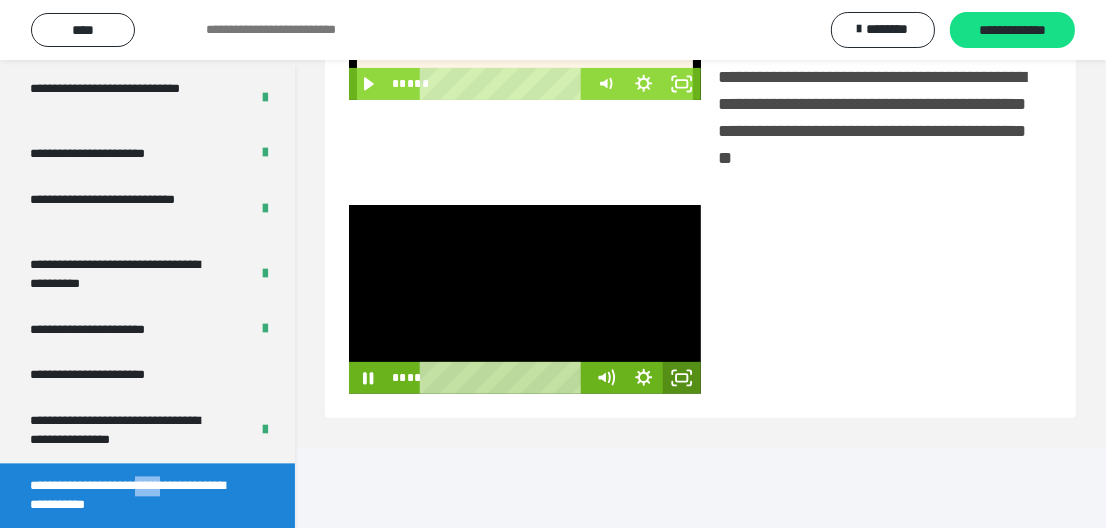 click 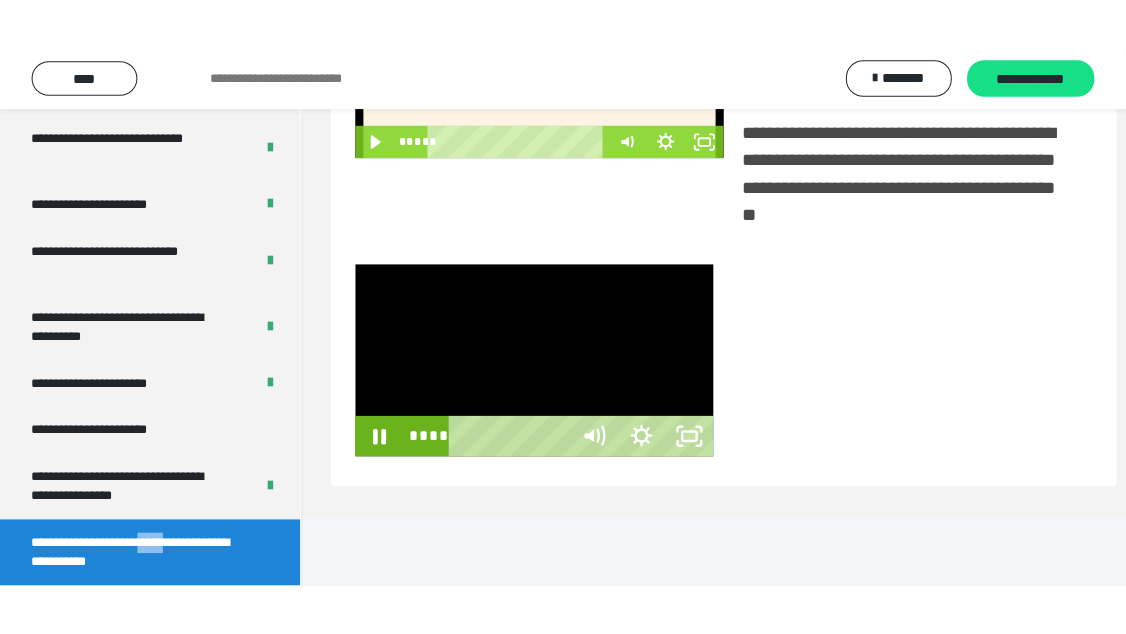 scroll, scrollTop: 432, scrollLeft: 0, axis: vertical 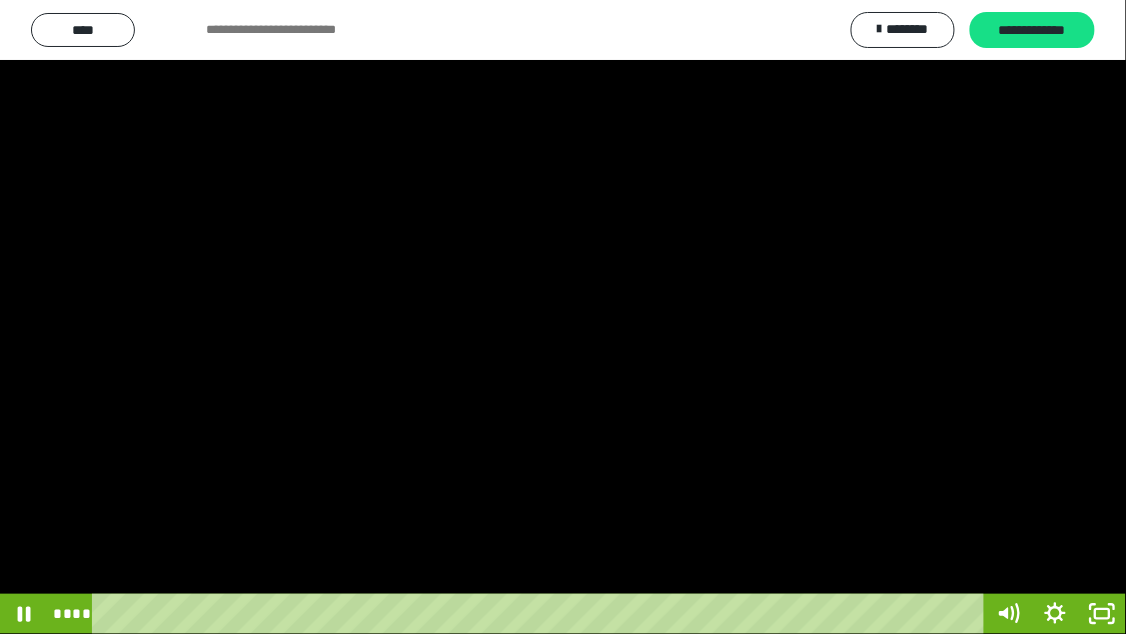 click at bounding box center (563, 317) 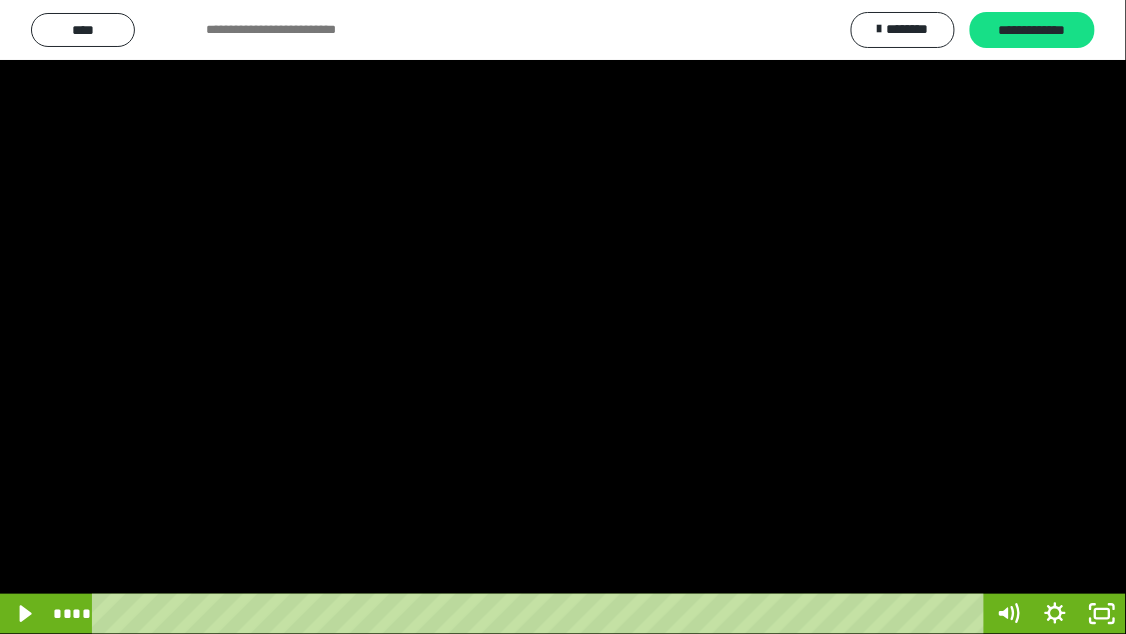 click at bounding box center (563, 317) 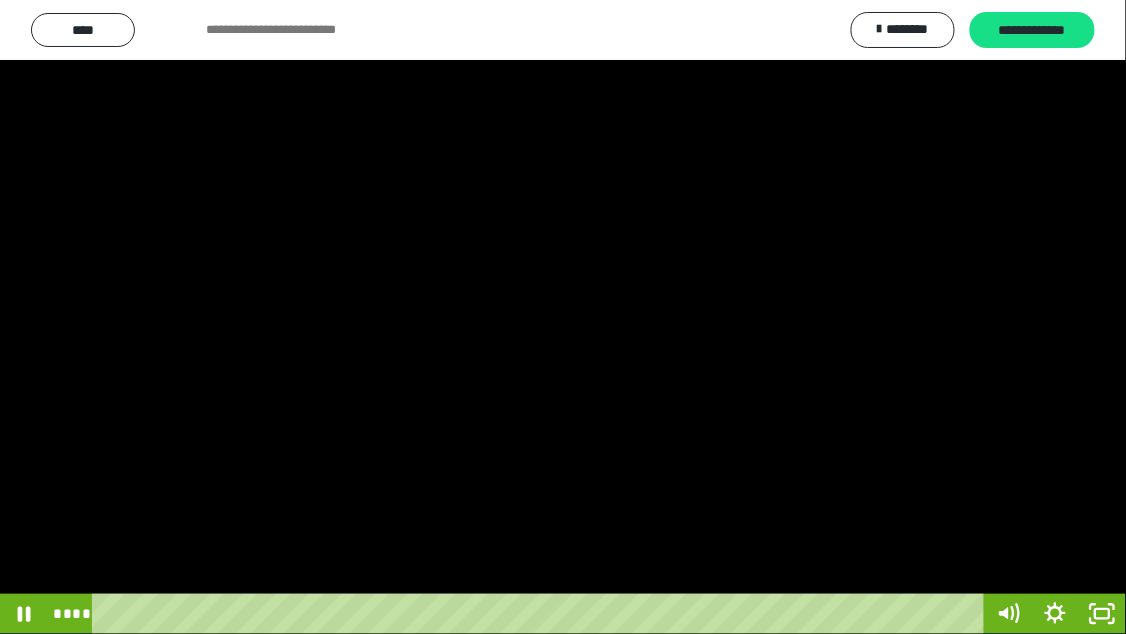 click at bounding box center (563, 317) 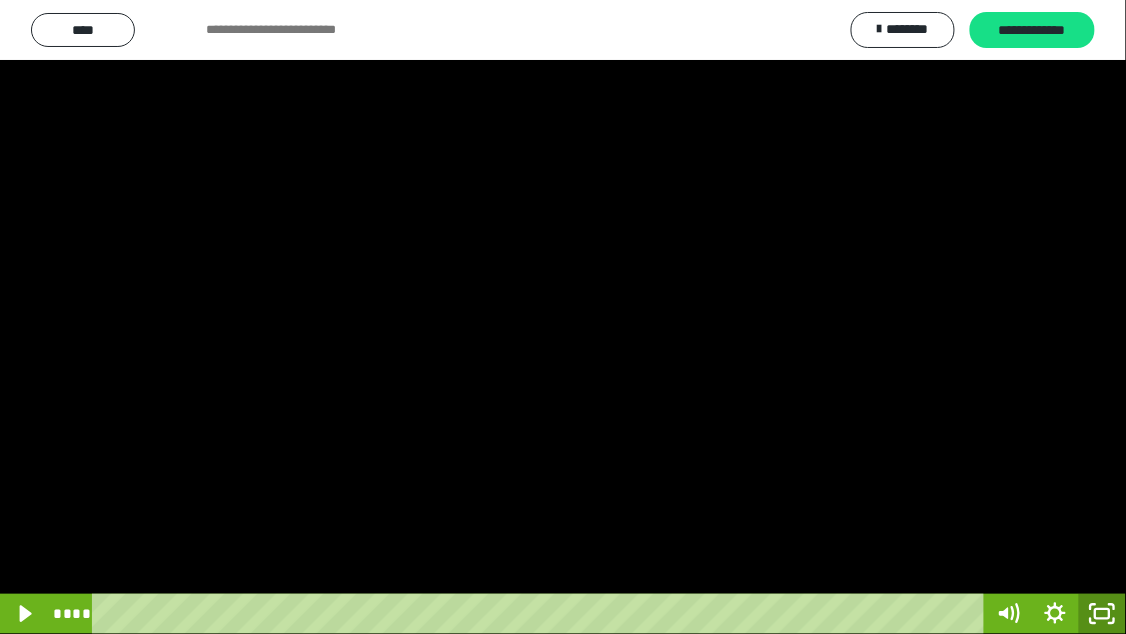 click 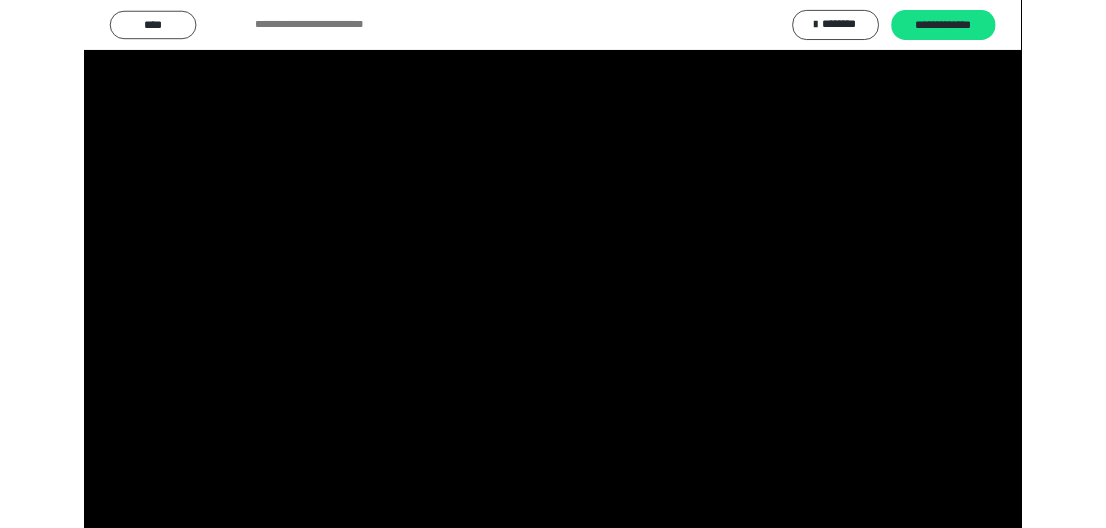 scroll, scrollTop: 423, scrollLeft: 0, axis: vertical 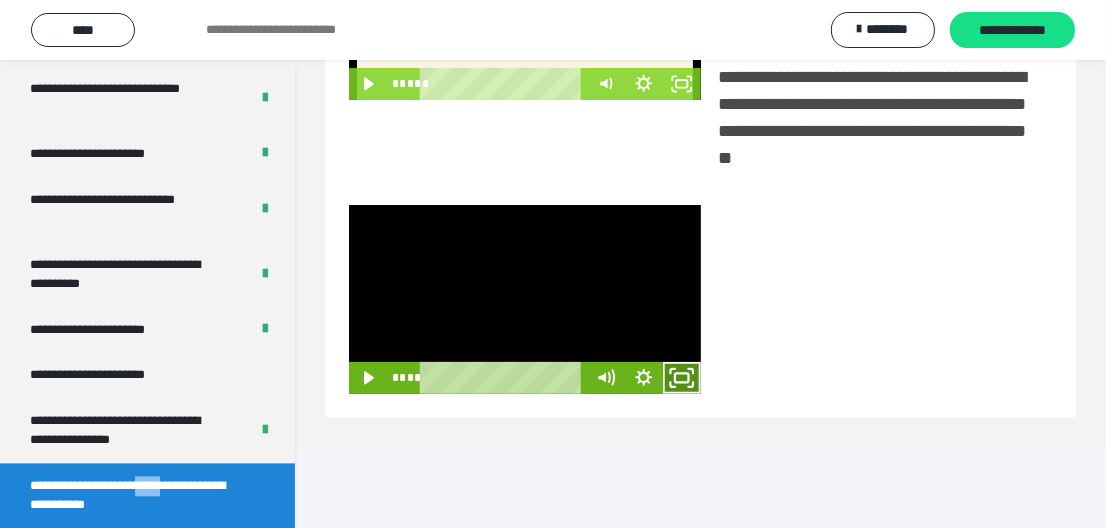 click 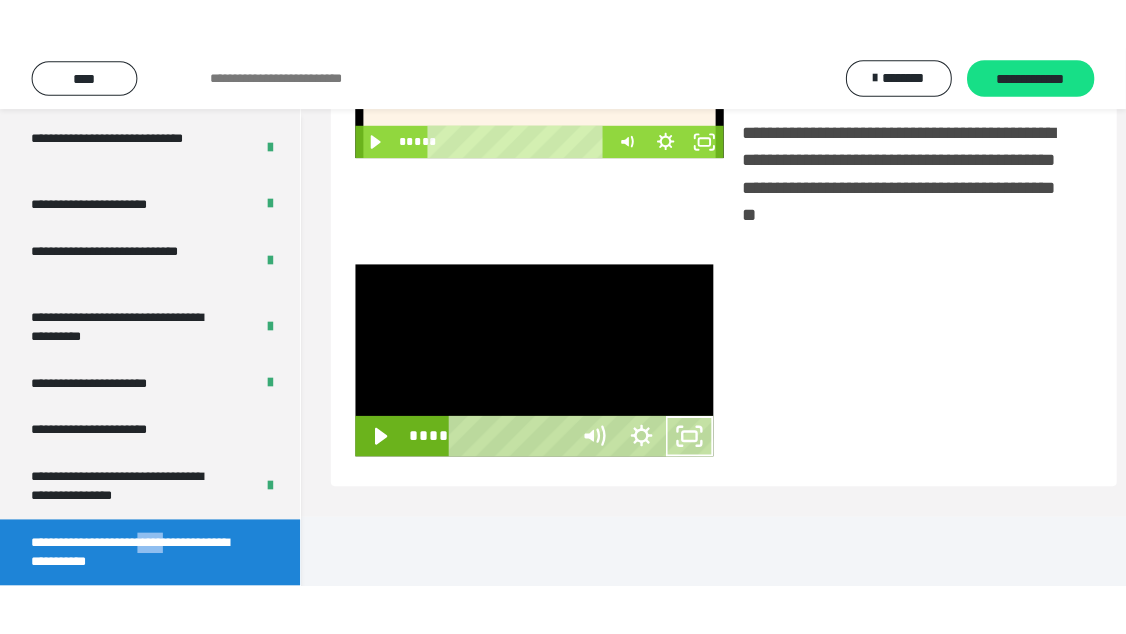 scroll, scrollTop: 432, scrollLeft: 0, axis: vertical 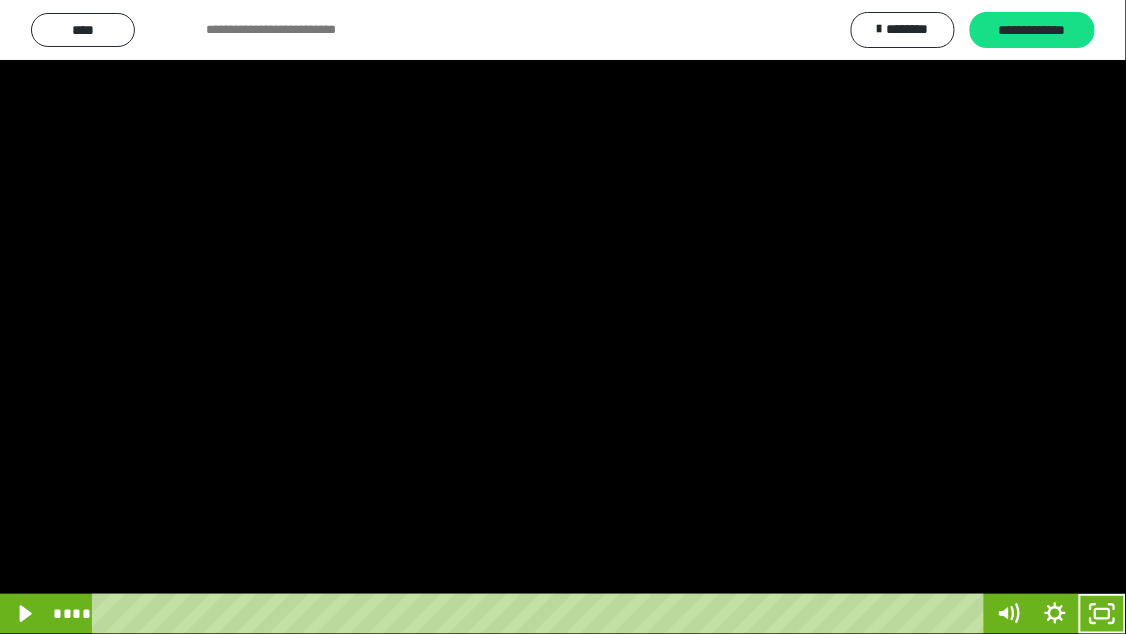 click at bounding box center (563, 317) 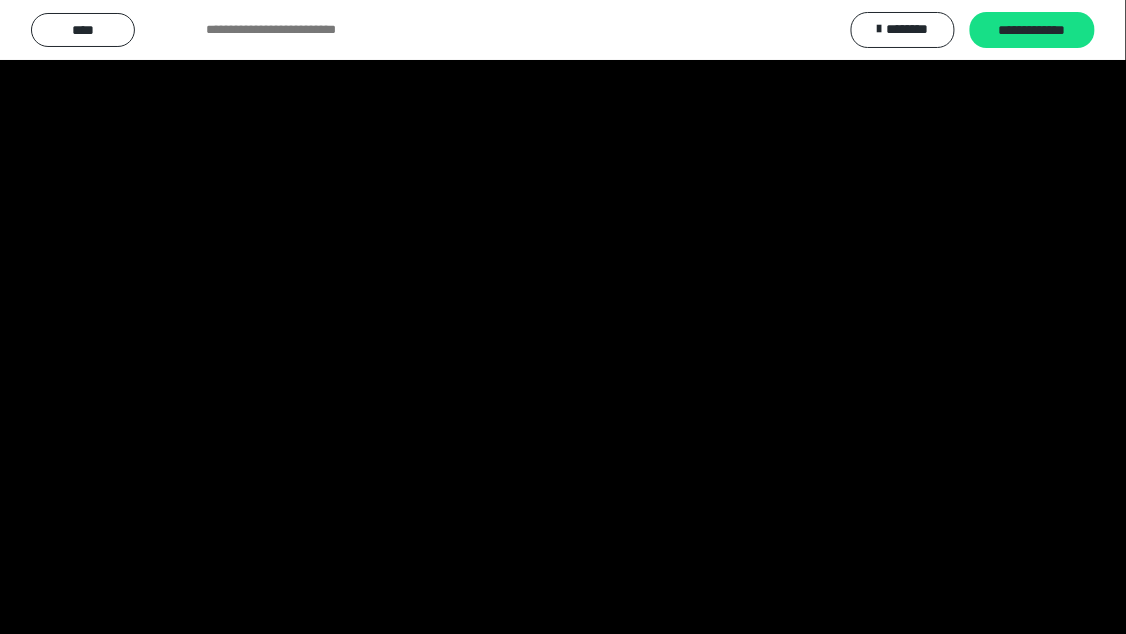 click at bounding box center [563, 317] 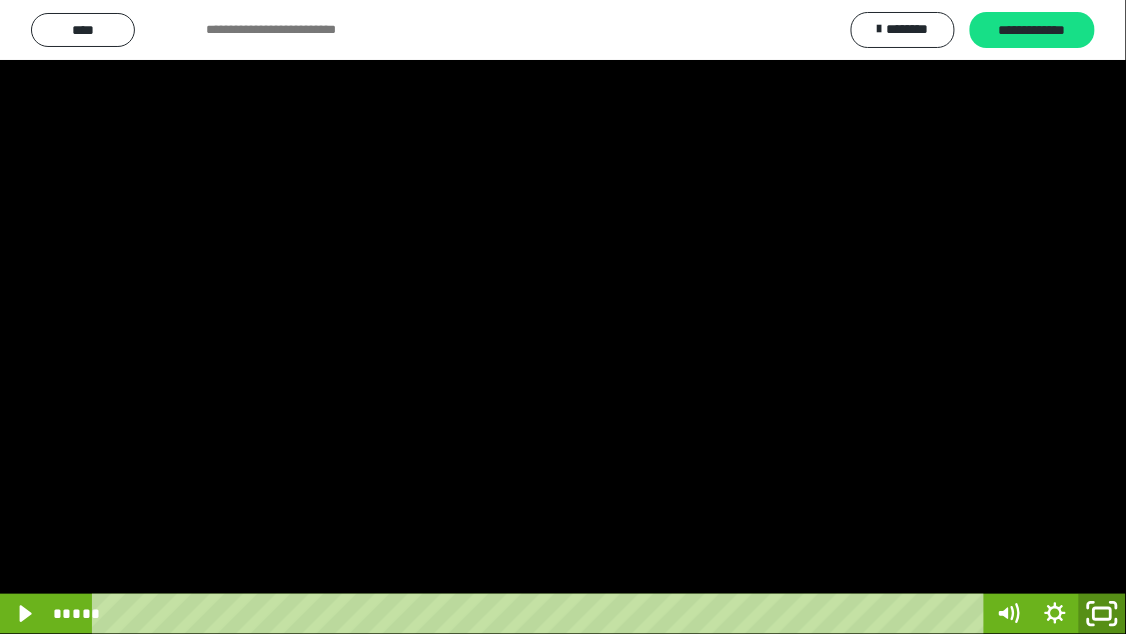 click 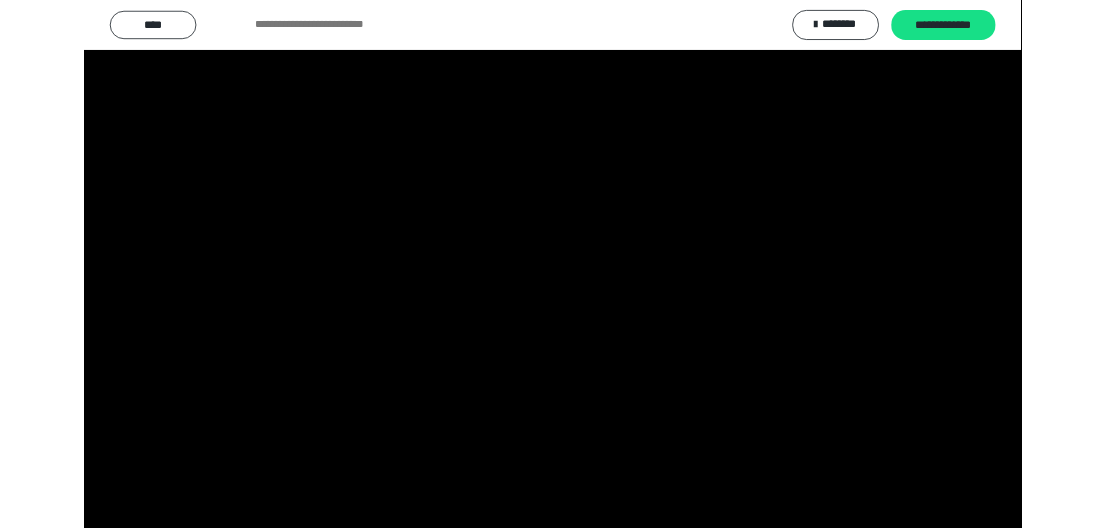 scroll, scrollTop: 423, scrollLeft: 0, axis: vertical 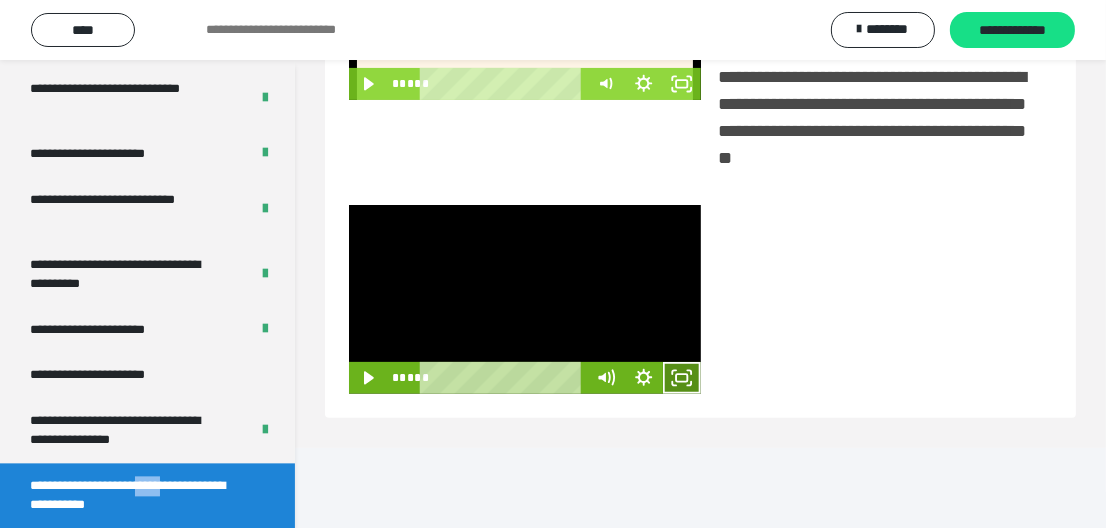 click 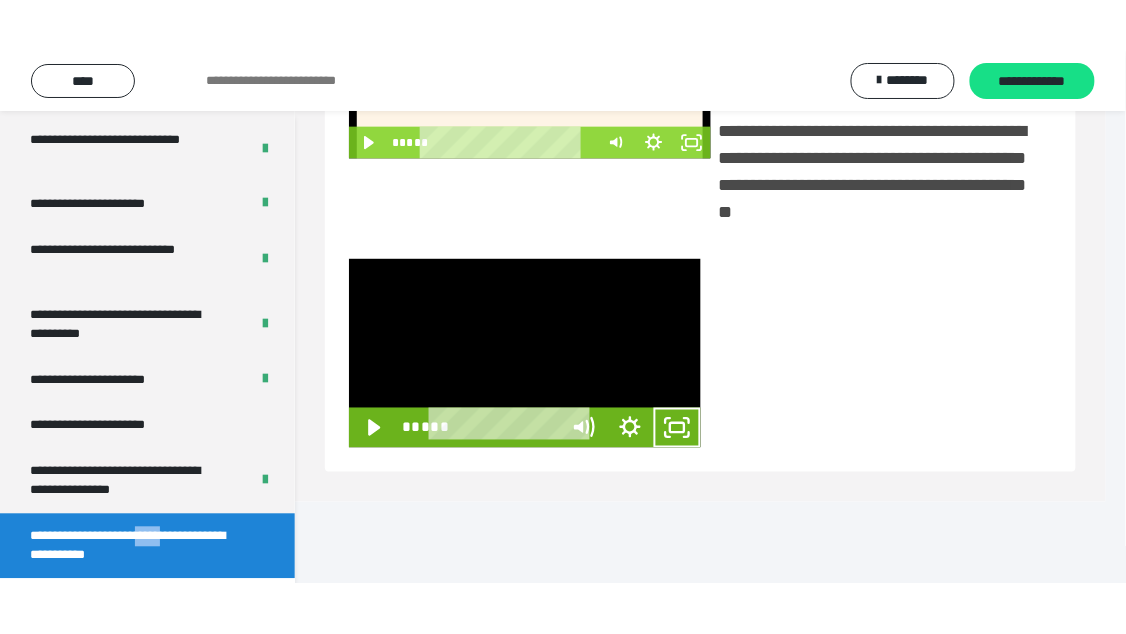 scroll, scrollTop: 432, scrollLeft: 0, axis: vertical 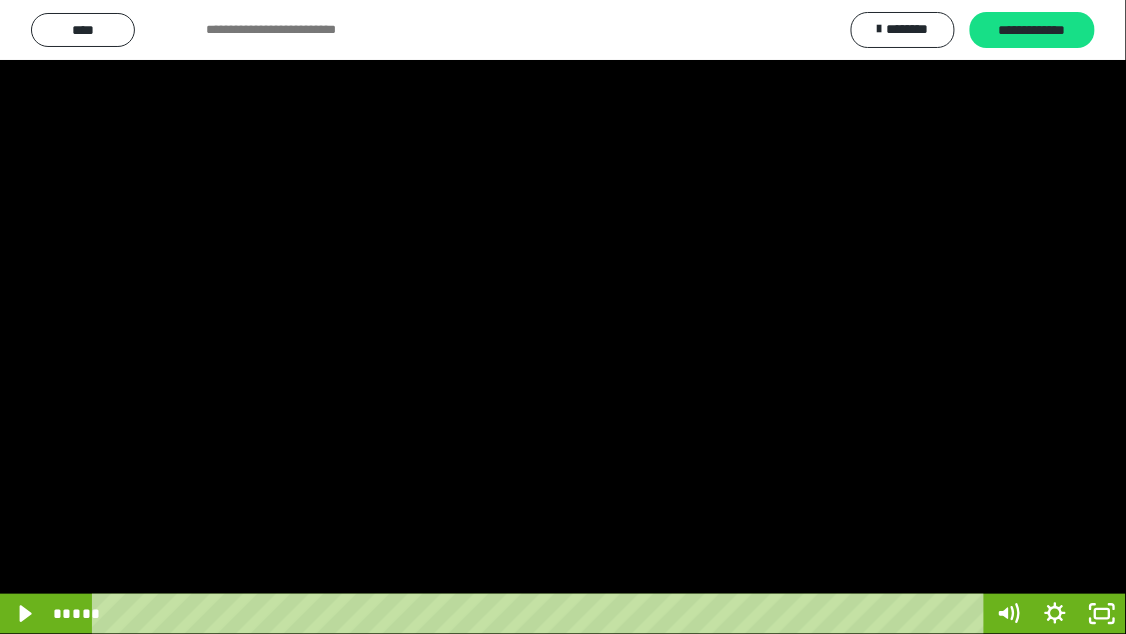 click at bounding box center (563, 317) 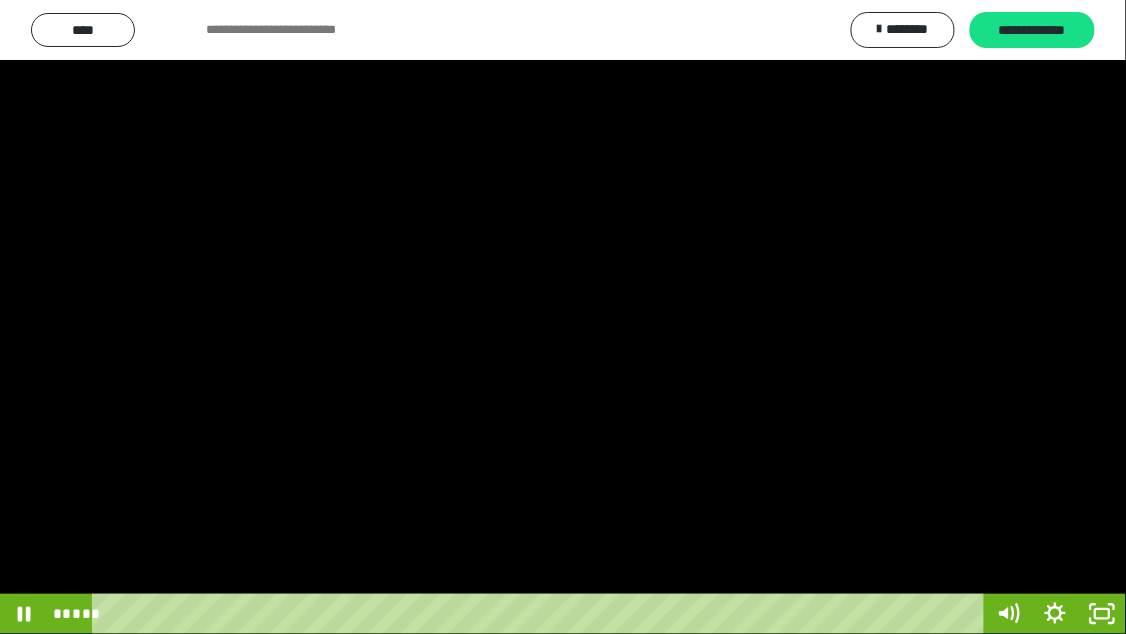click at bounding box center [563, 317] 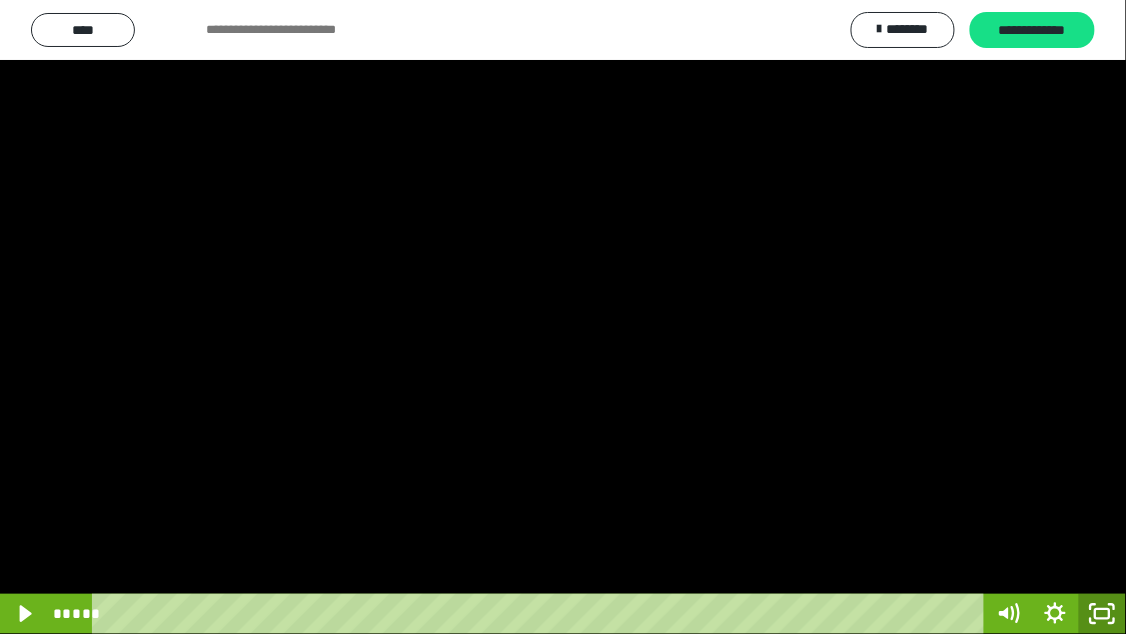 click 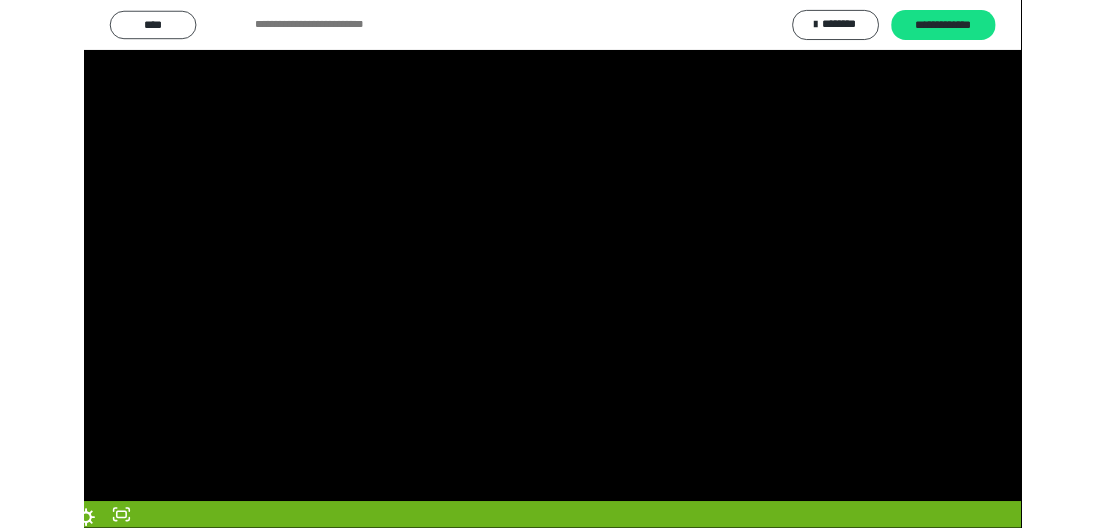scroll, scrollTop: 423, scrollLeft: 0, axis: vertical 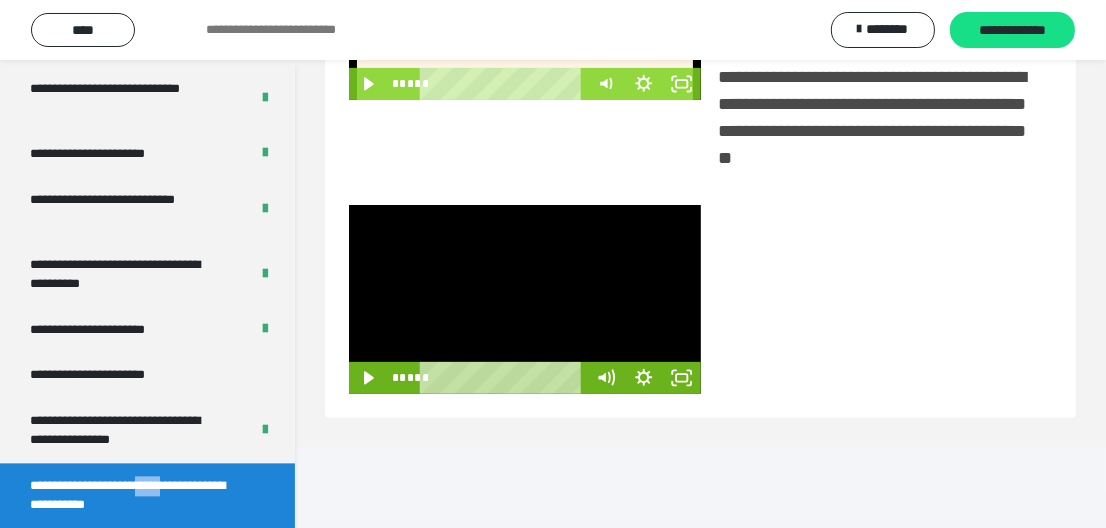 click at bounding box center (525, 299) 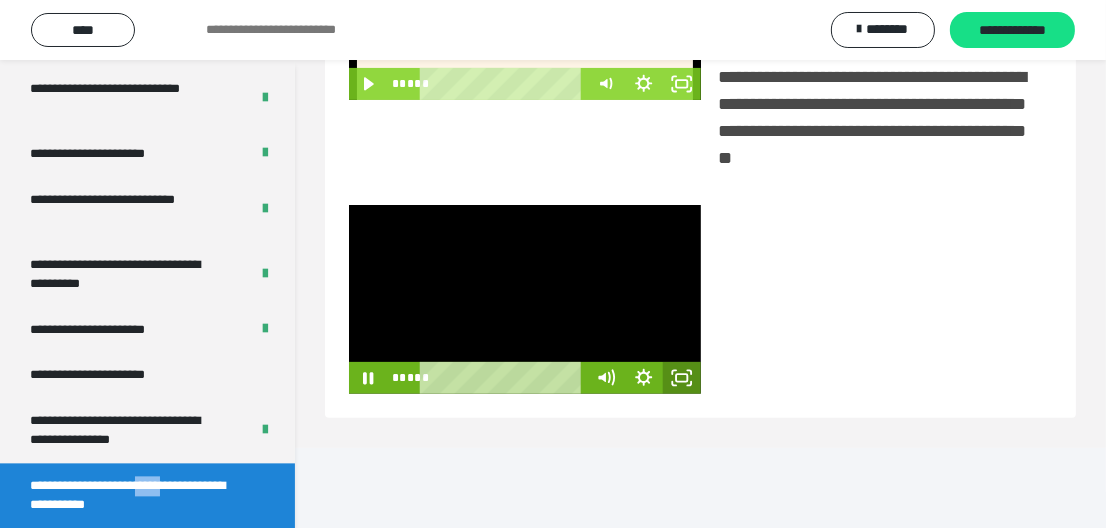 click 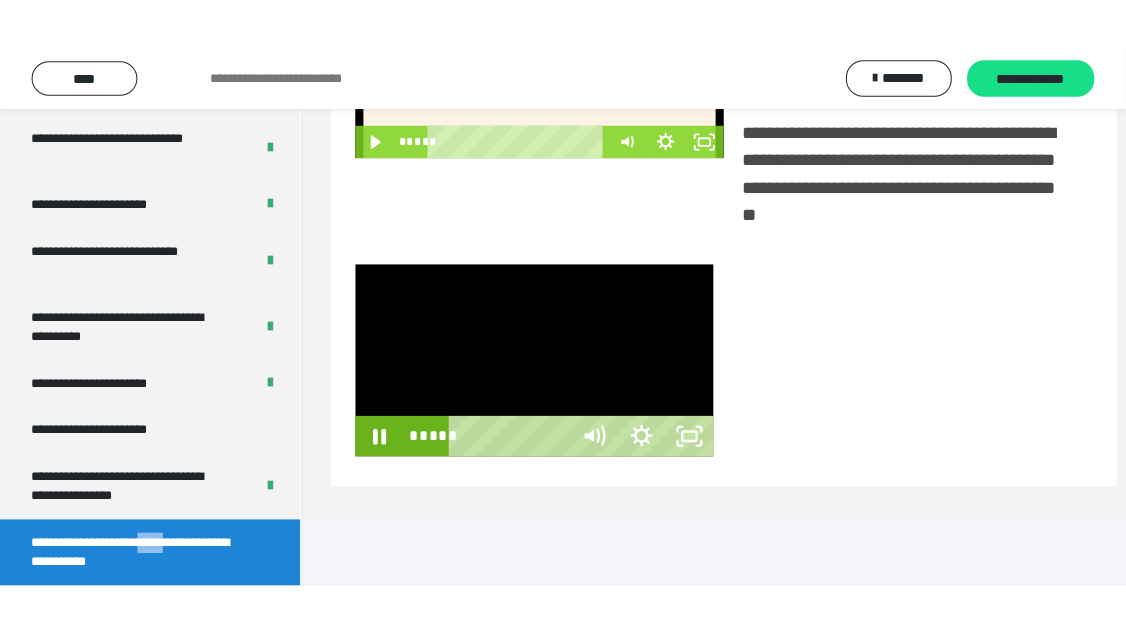 scroll, scrollTop: 432, scrollLeft: 0, axis: vertical 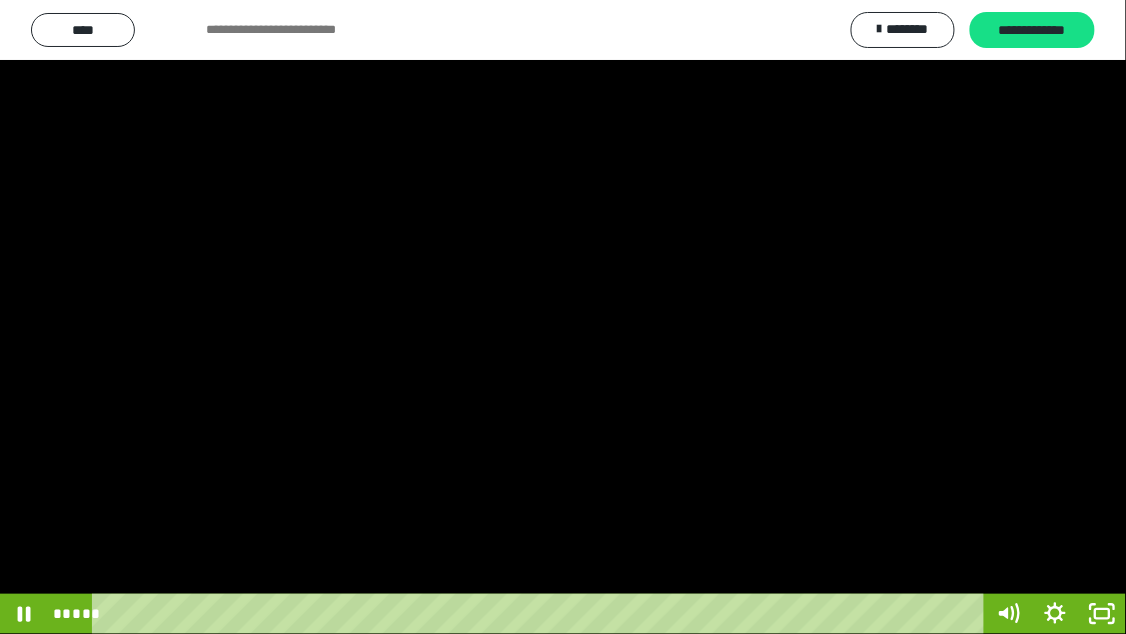 click at bounding box center [563, 317] 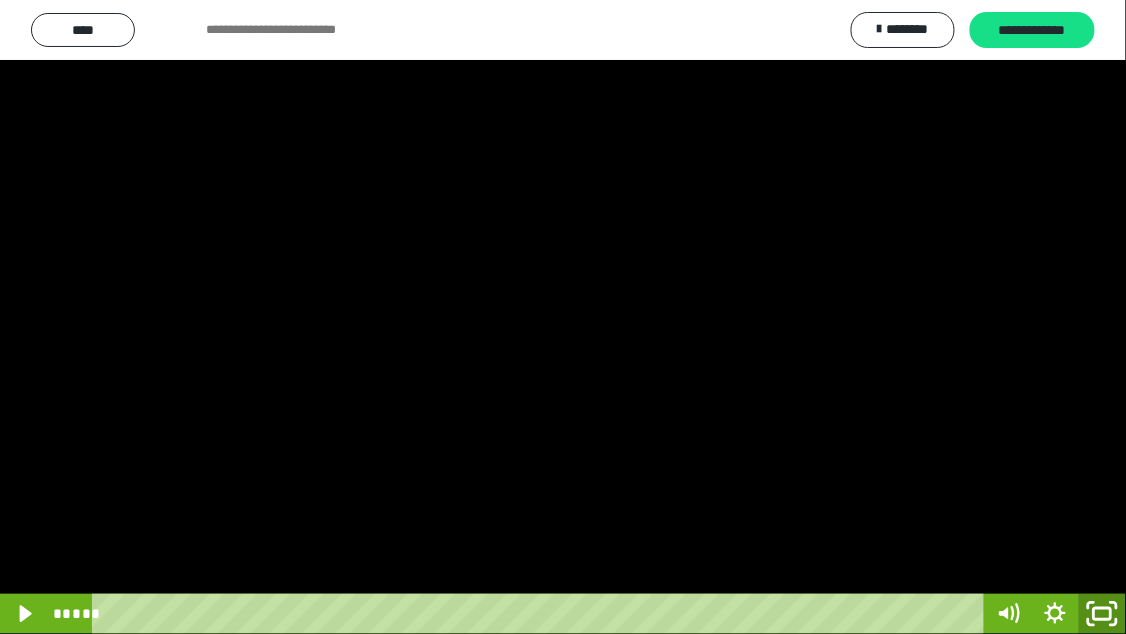 click 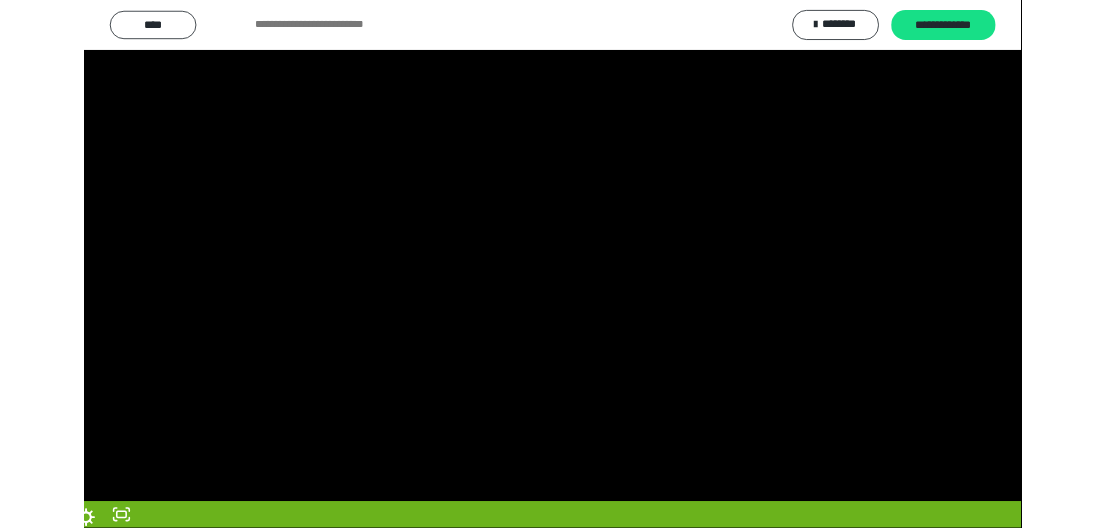 scroll, scrollTop: 423, scrollLeft: 0, axis: vertical 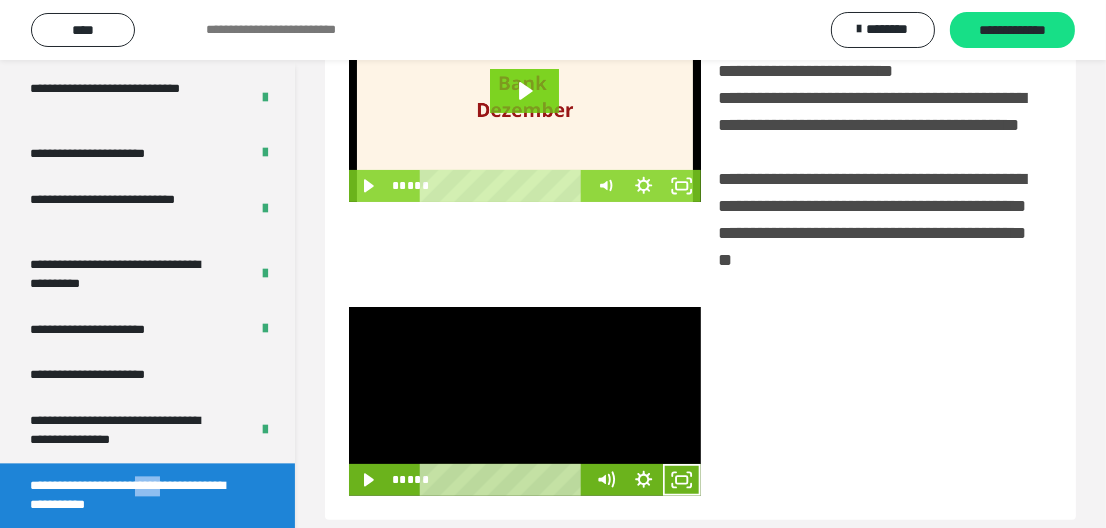 click at bounding box center [525, 401] 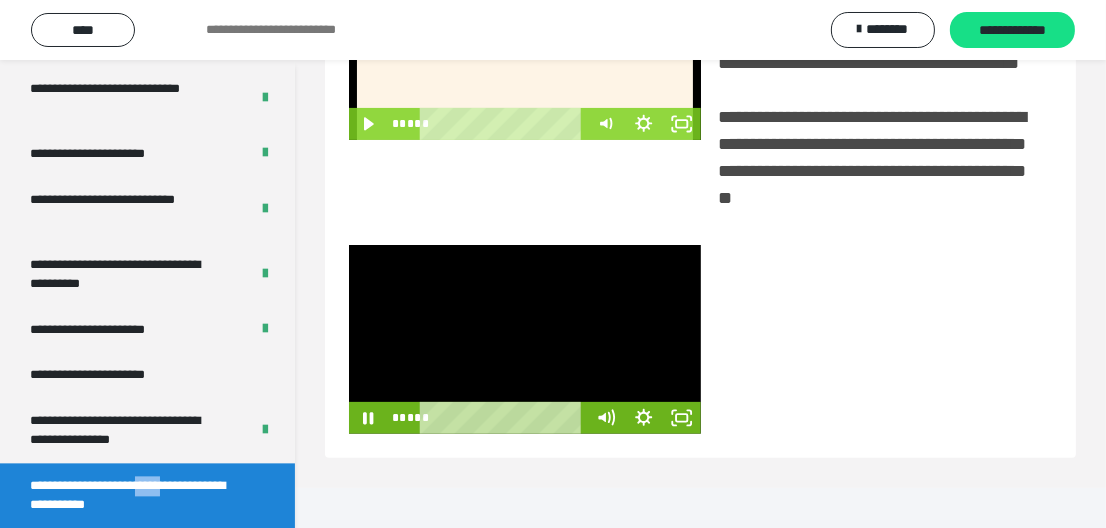 scroll, scrollTop: 525, scrollLeft: 0, axis: vertical 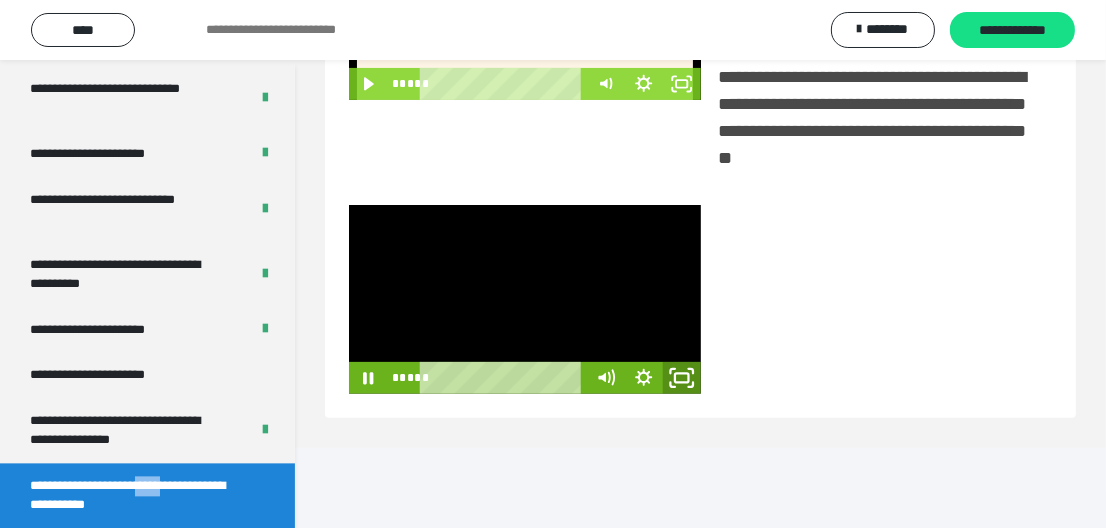 click 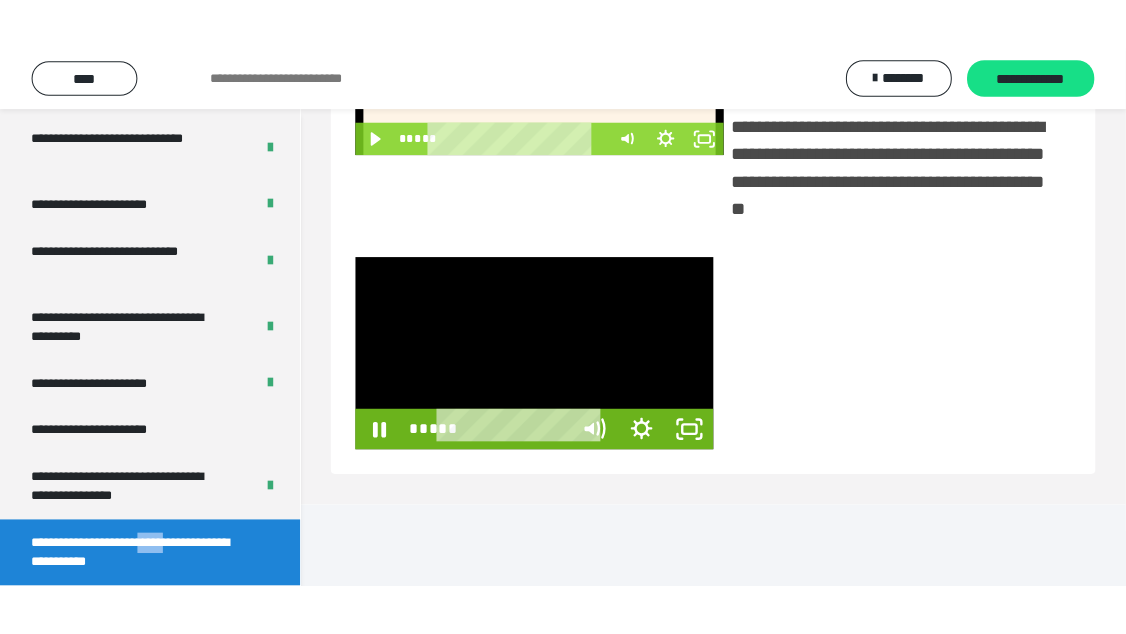scroll, scrollTop: 432, scrollLeft: 0, axis: vertical 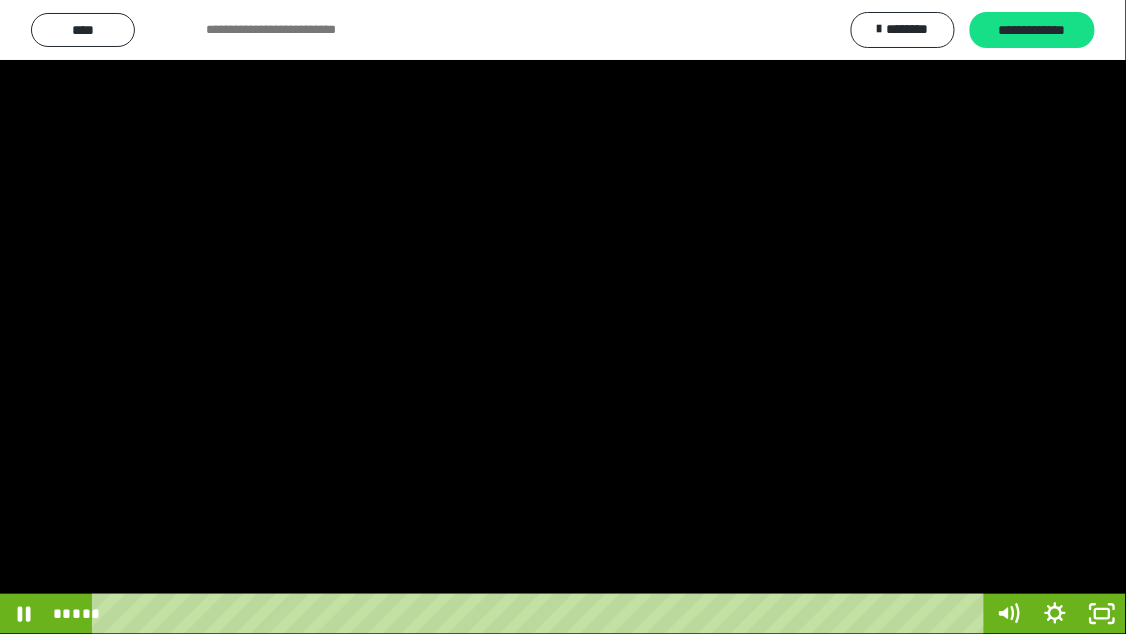 click at bounding box center (563, 317) 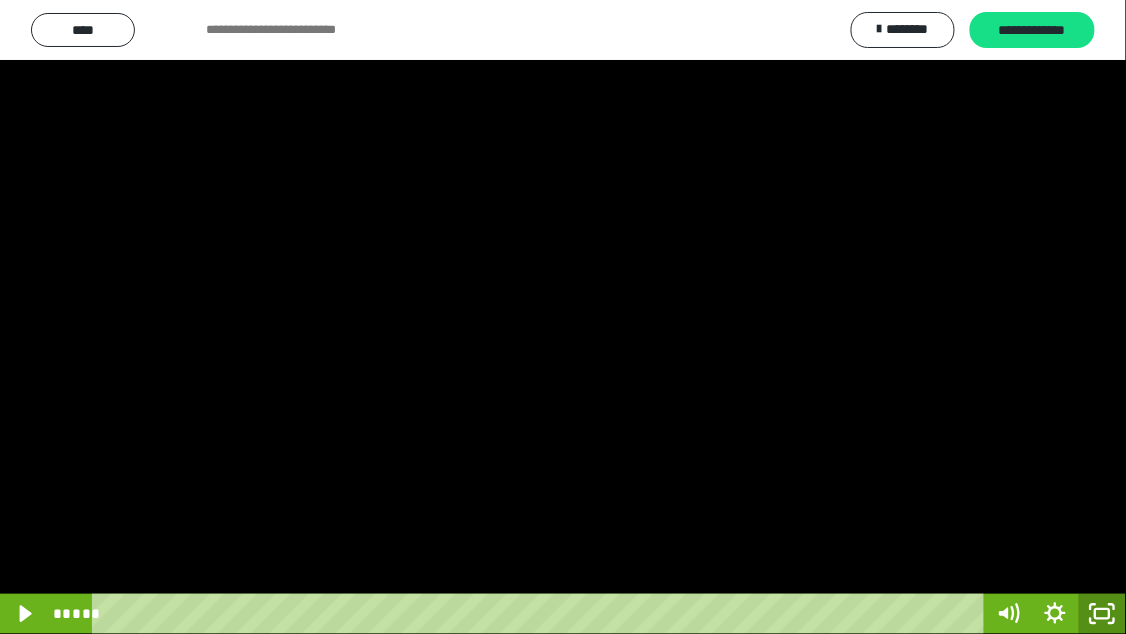 click 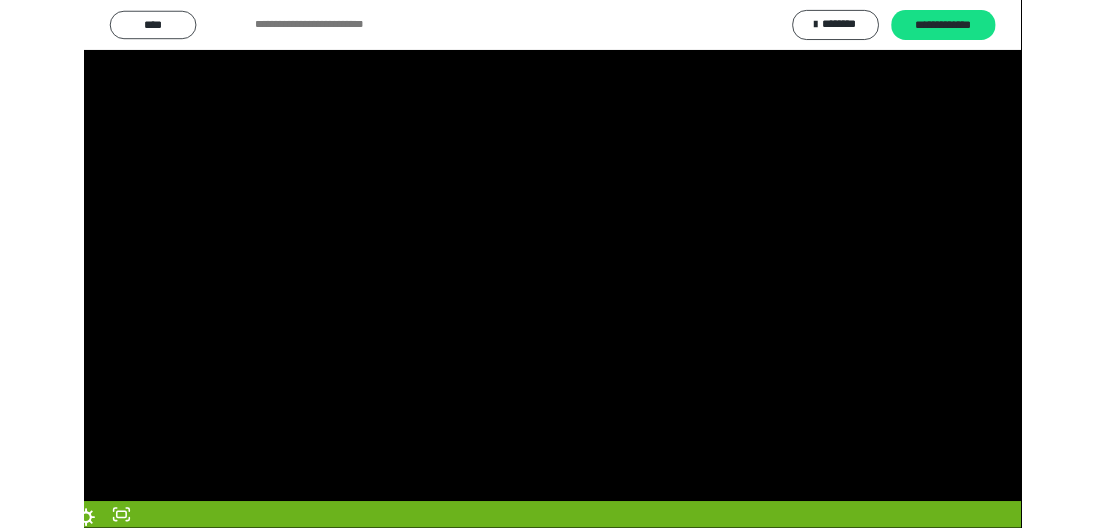 scroll, scrollTop: 423, scrollLeft: 0, axis: vertical 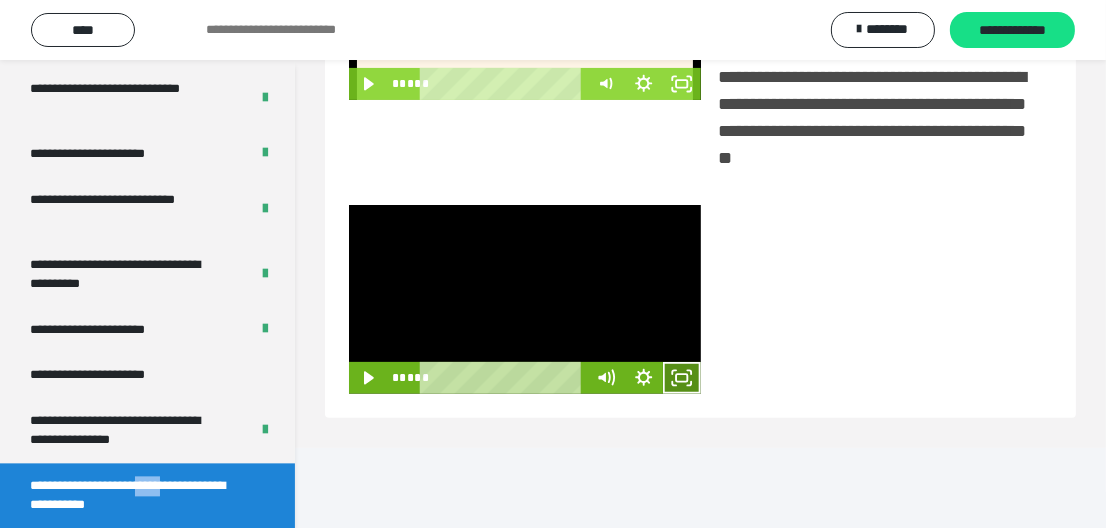 click 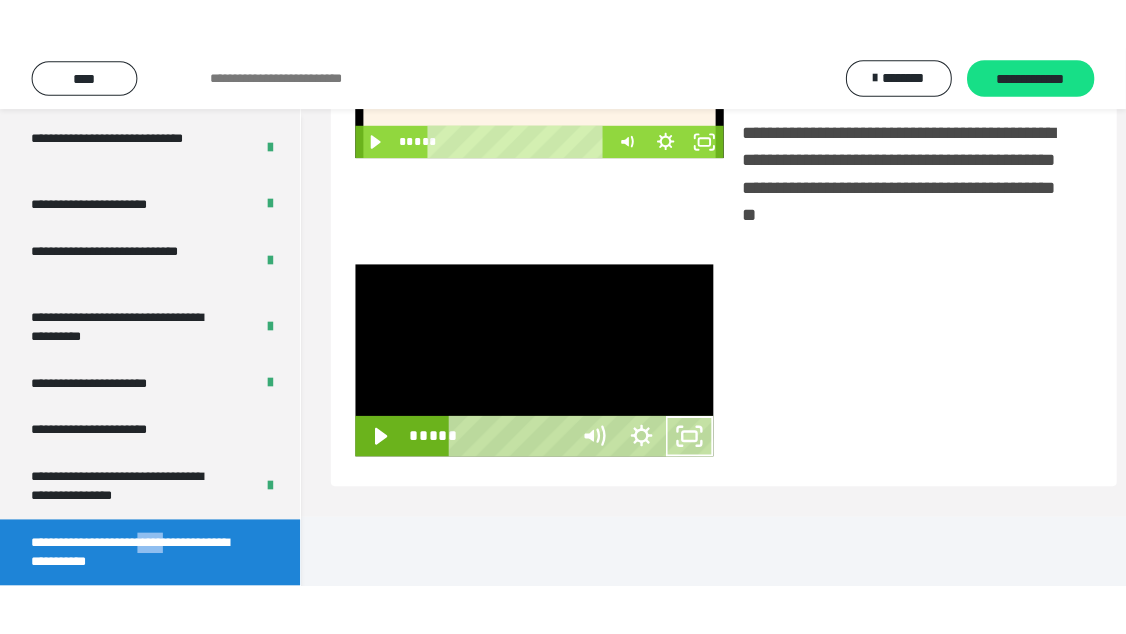 scroll, scrollTop: 432, scrollLeft: 0, axis: vertical 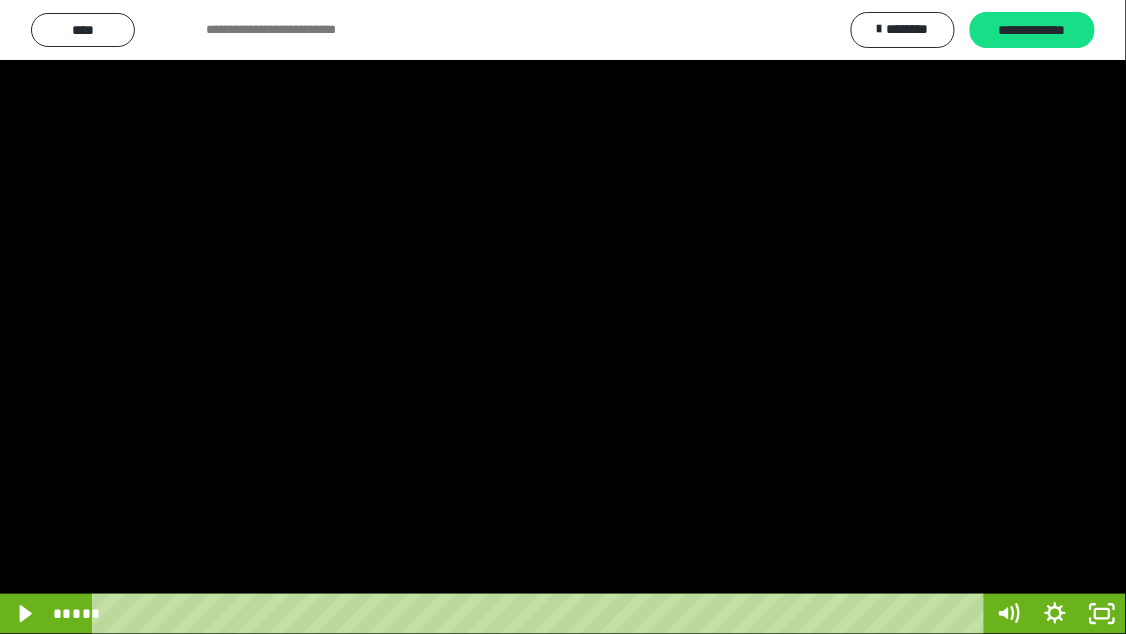 click at bounding box center [563, 317] 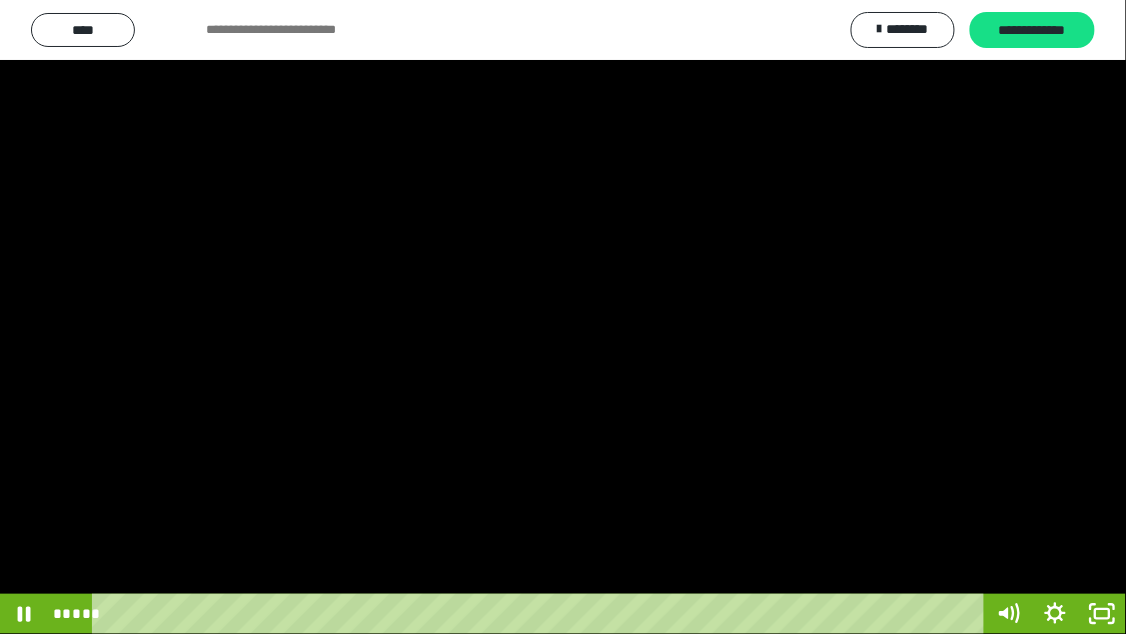 click at bounding box center [563, 317] 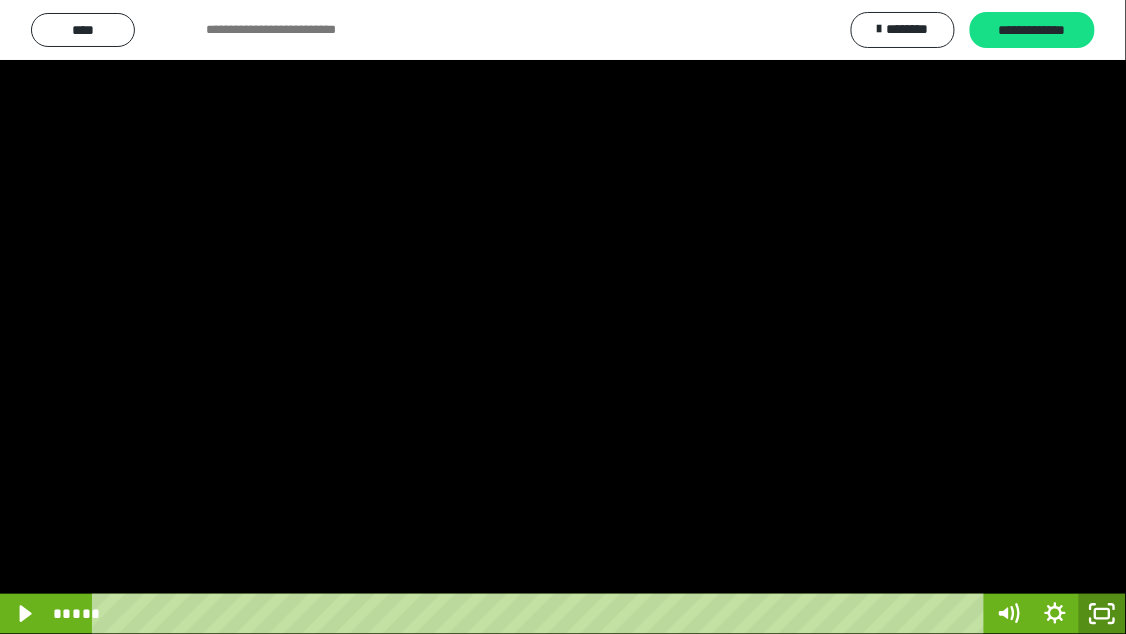 click 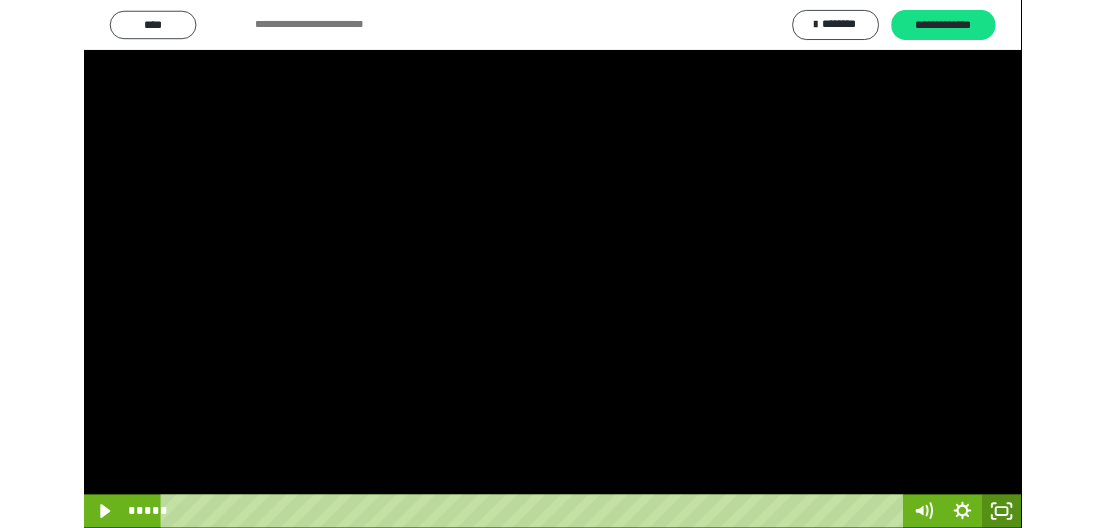 scroll, scrollTop: 423, scrollLeft: 0, axis: vertical 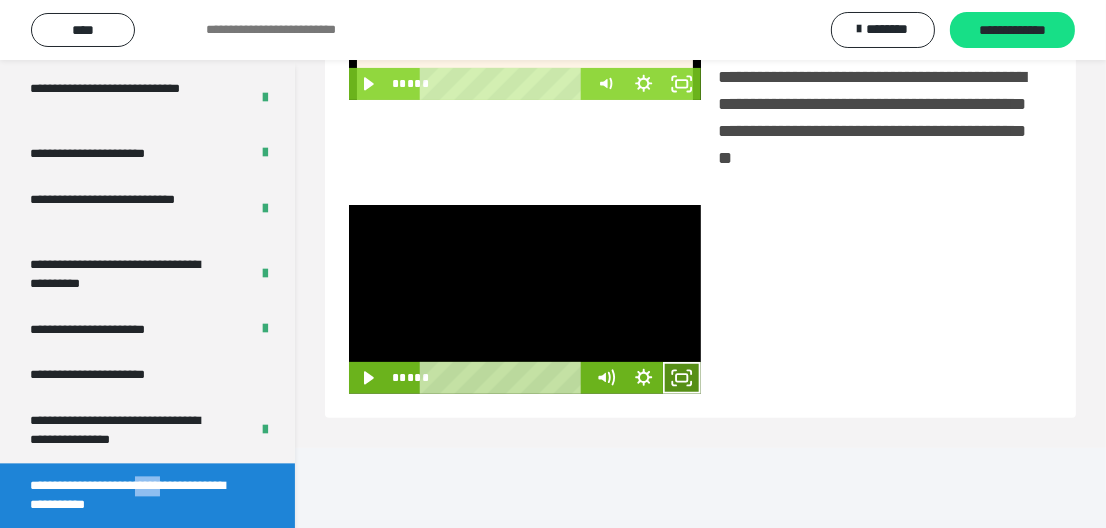 click 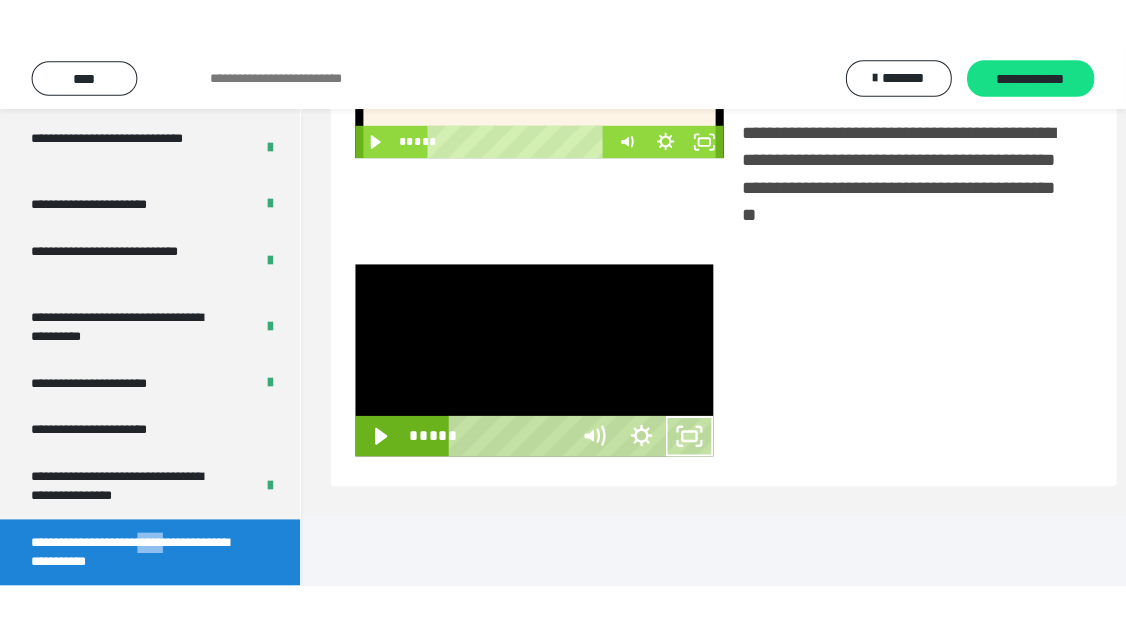scroll, scrollTop: 432, scrollLeft: 0, axis: vertical 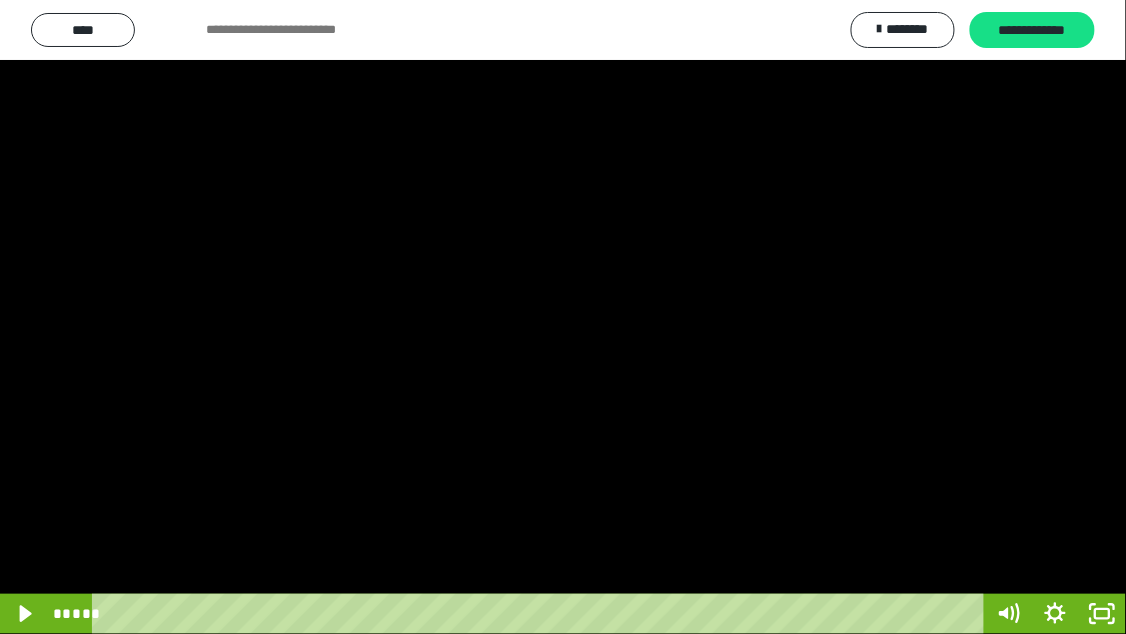 click at bounding box center [563, 317] 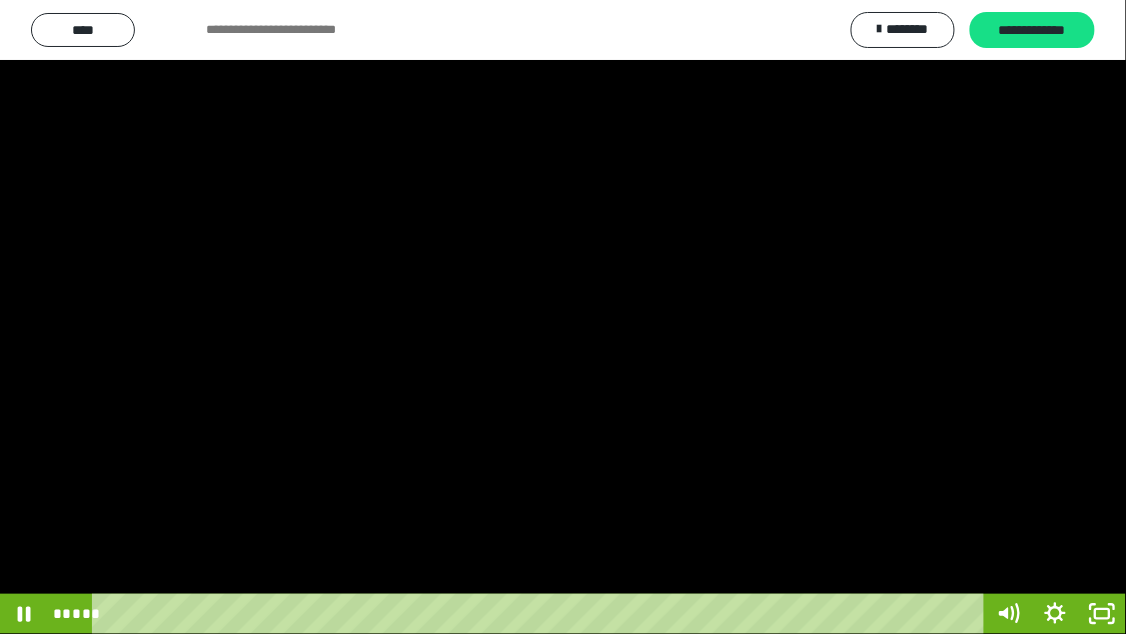 click at bounding box center (563, 317) 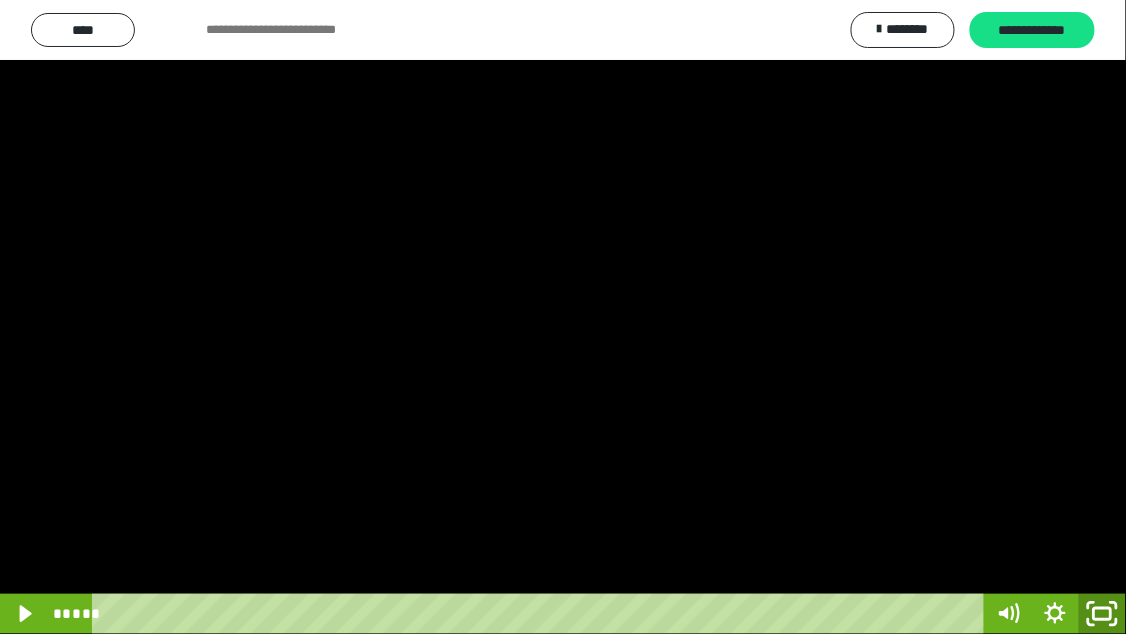 click 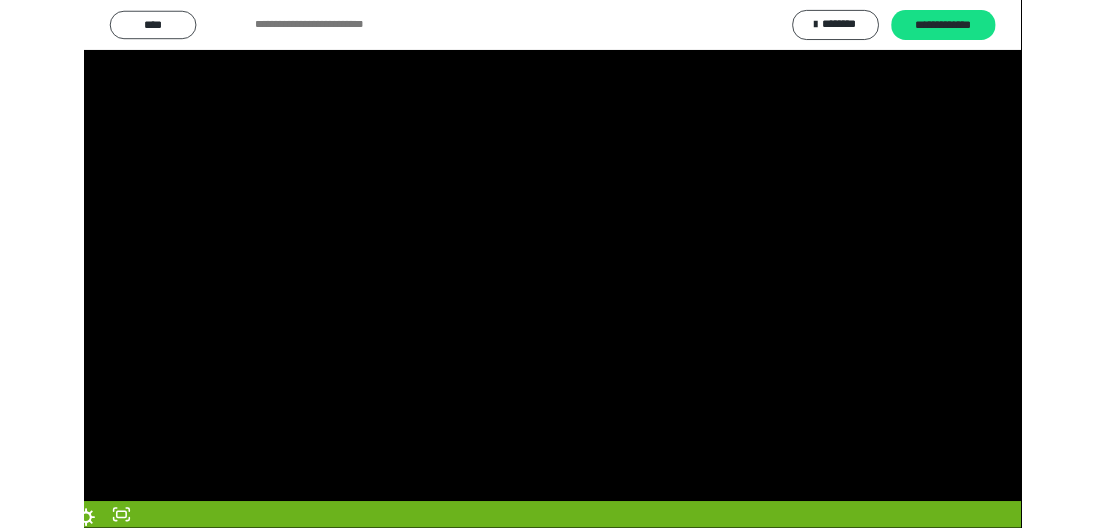 scroll, scrollTop: 423, scrollLeft: 0, axis: vertical 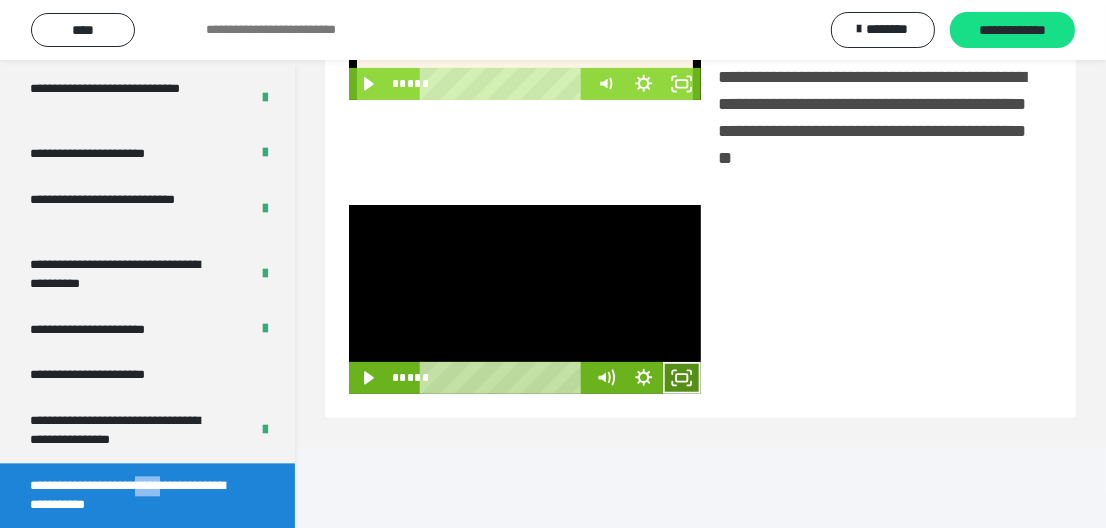 click 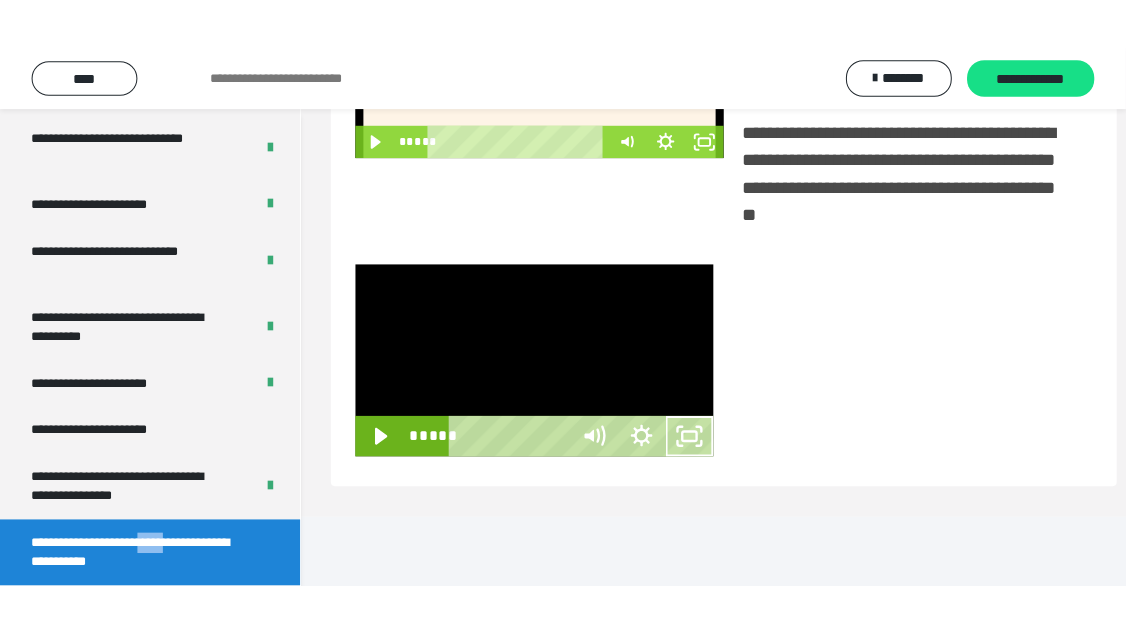 scroll, scrollTop: 432, scrollLeft: 0, axis: vertical 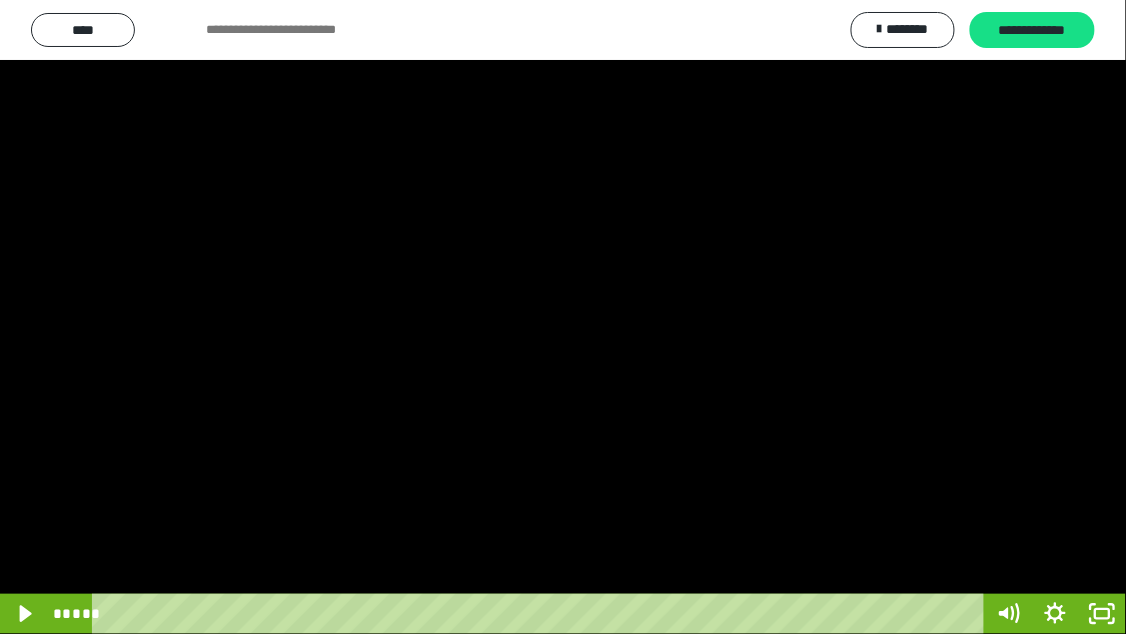 click at bounding box center [563, 317] 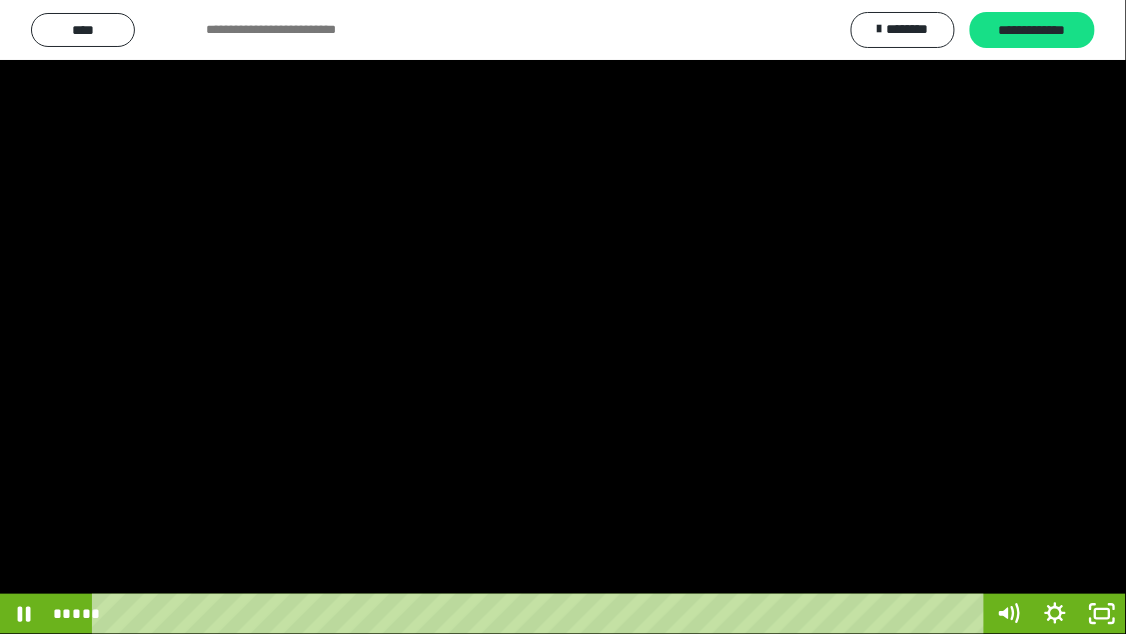 click at bounding box center (563, 317) 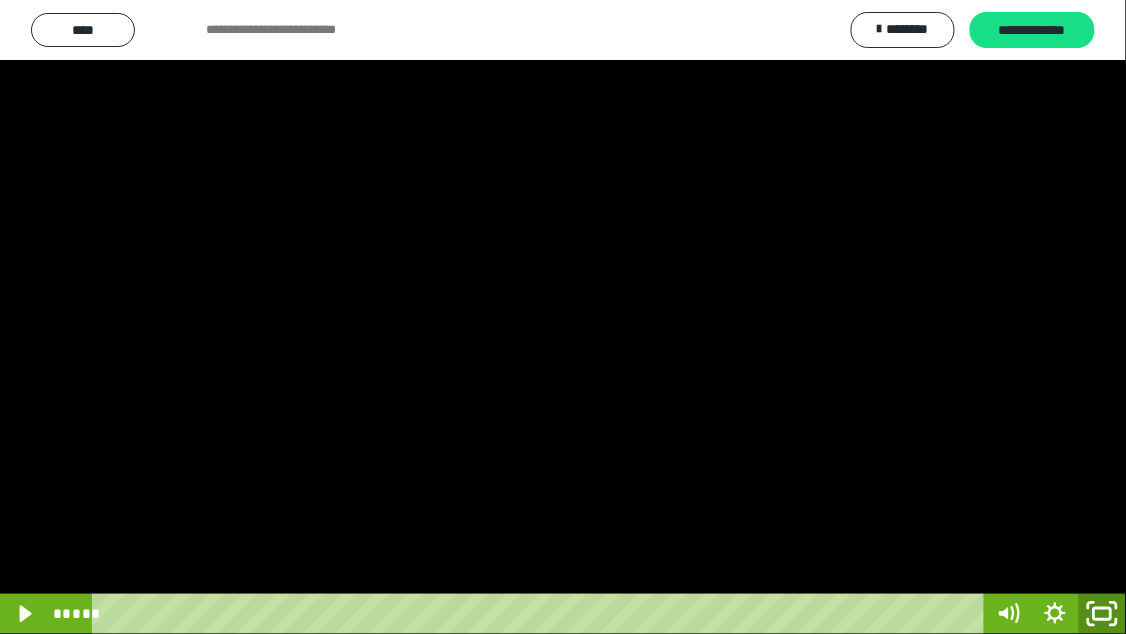 click 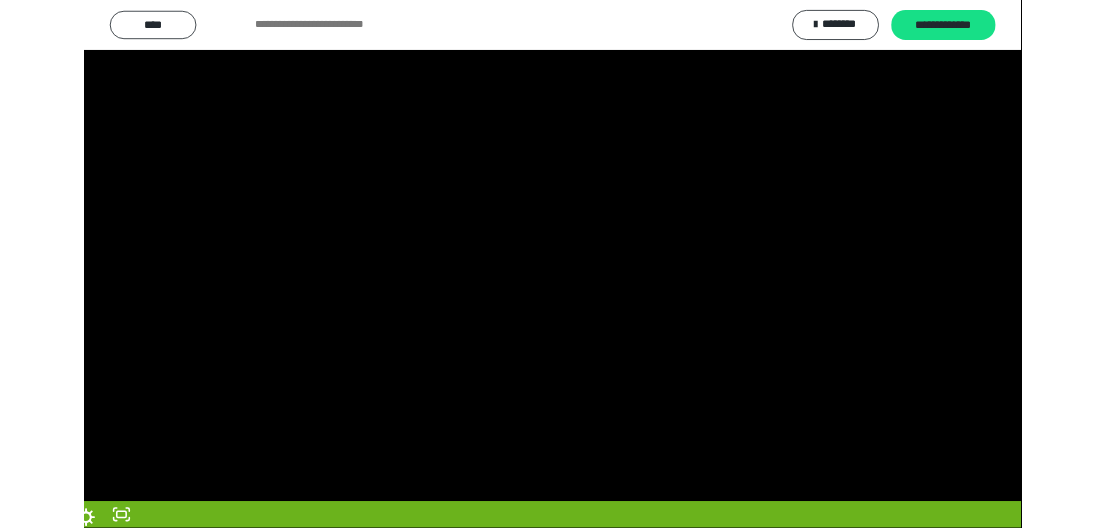 scroll, scrollTop: 423, scrollLeft: 0, axis: vertical 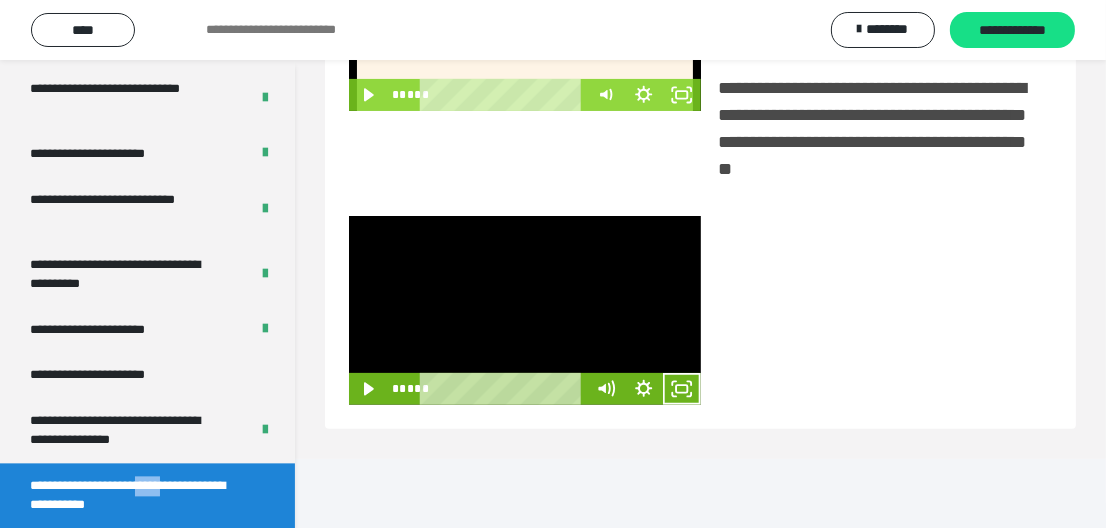 click at bounding box center (525, 310) 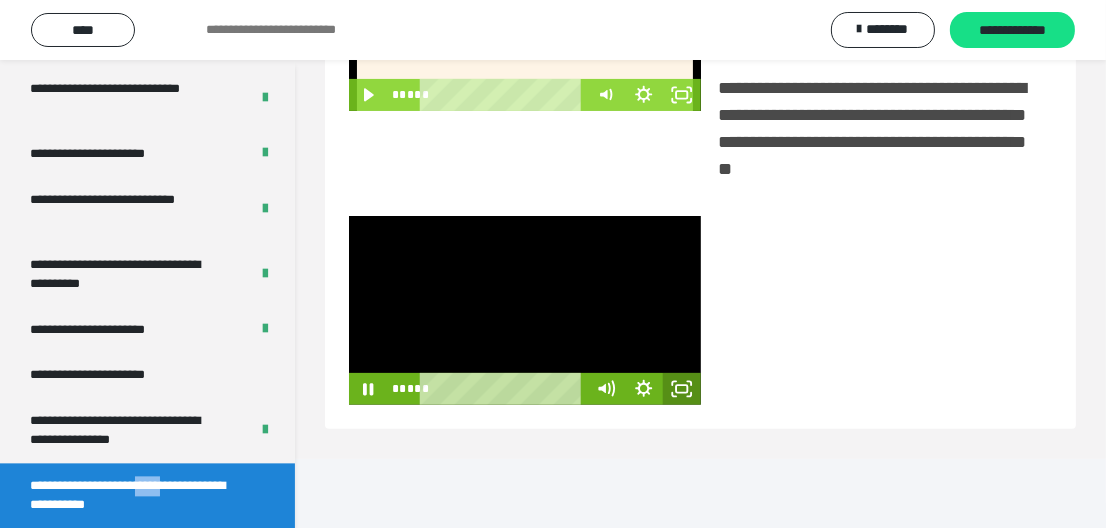 click 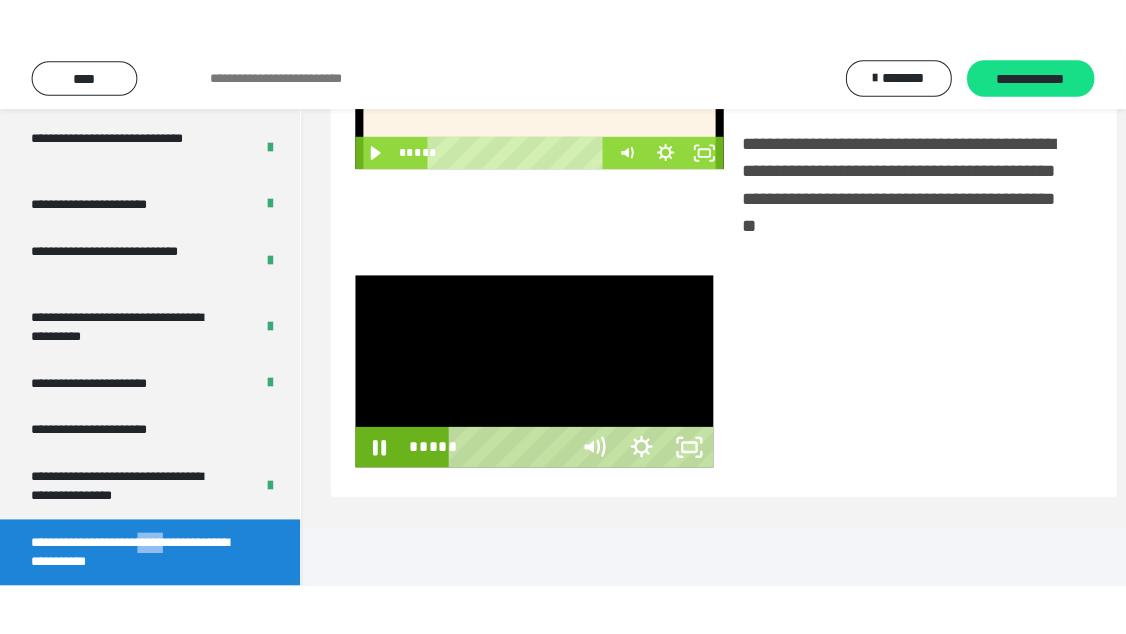 scroll, scrollTop: 432, scrollLeft: 0, axis: vertical 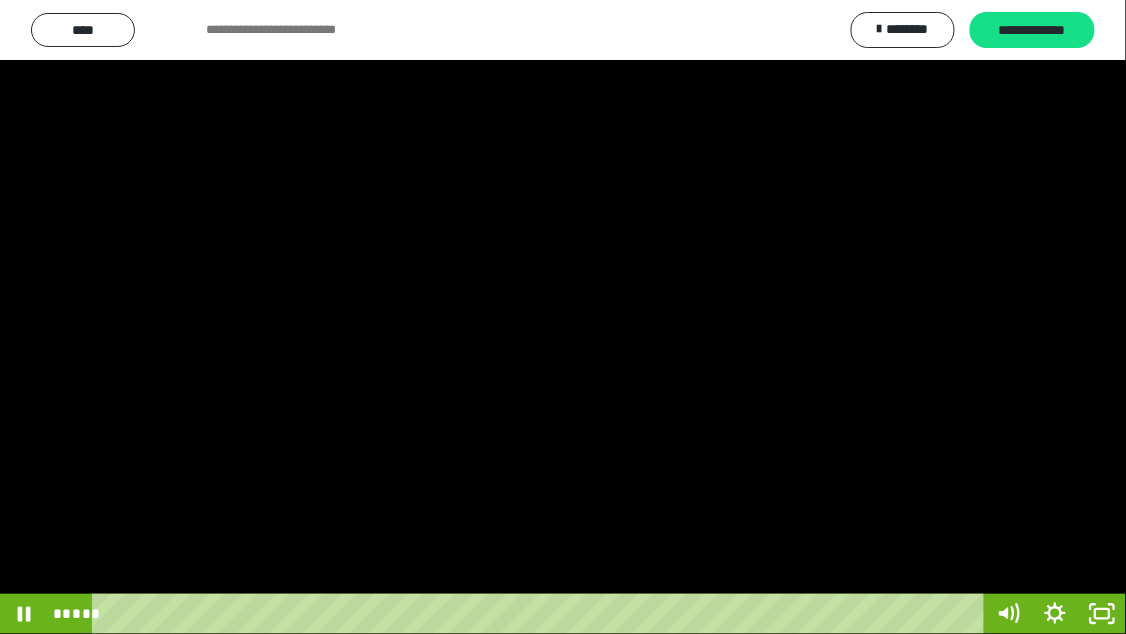 click at bounding box center (563, 317) 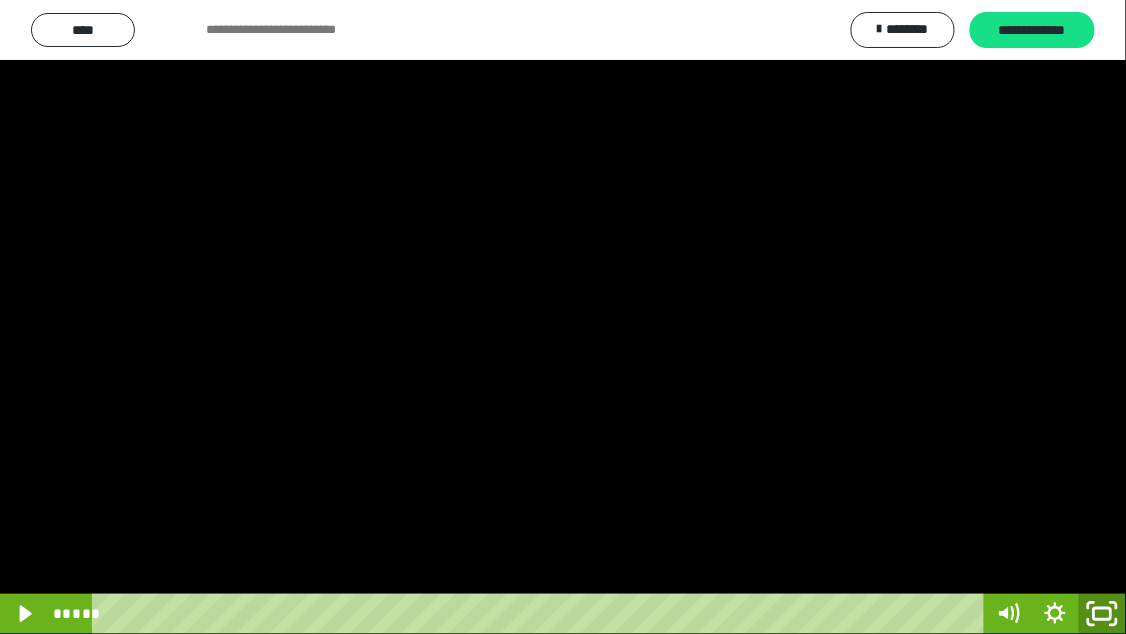 click 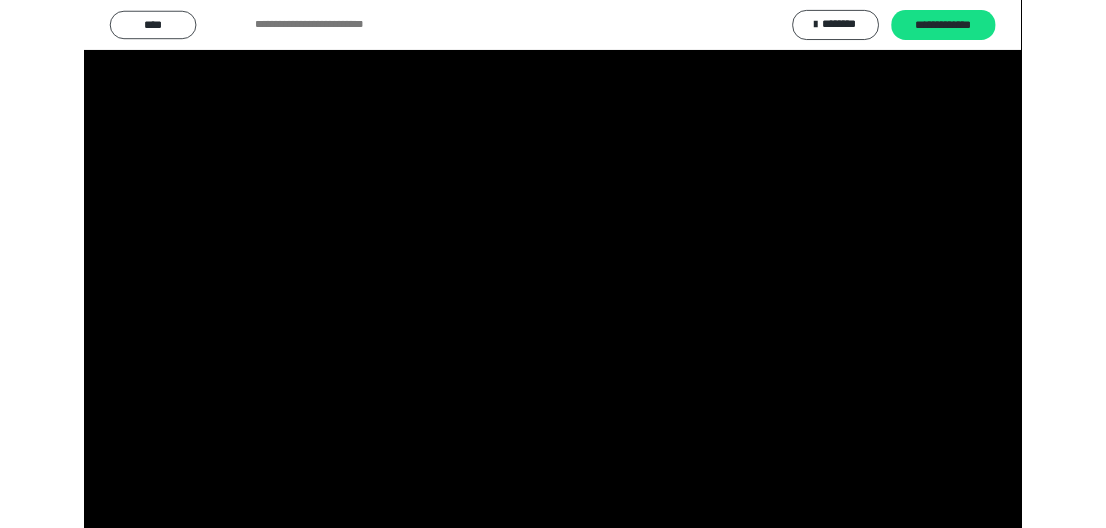 scroll, scrollTop: 423, scrollLeft: 0, axis: vertical 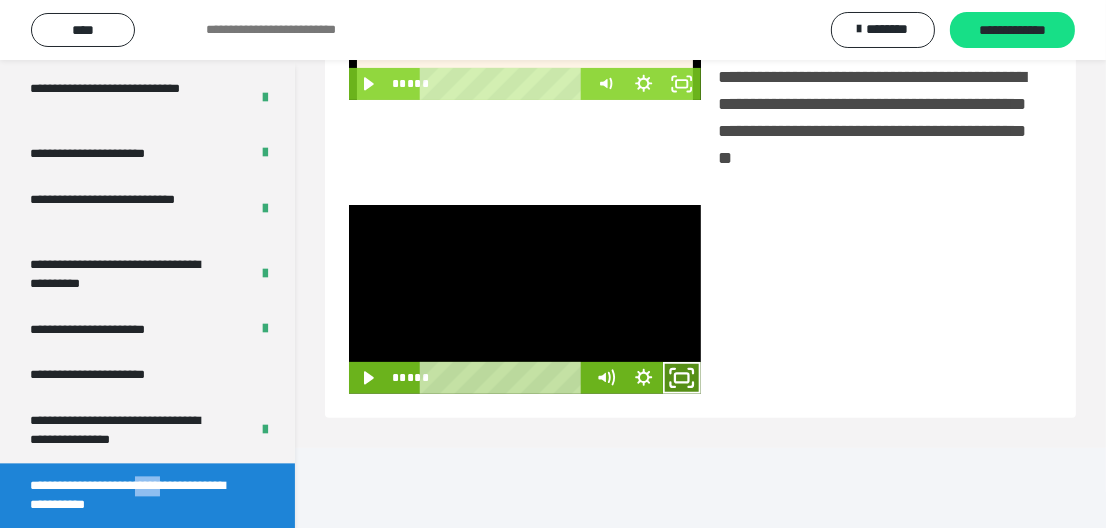 click 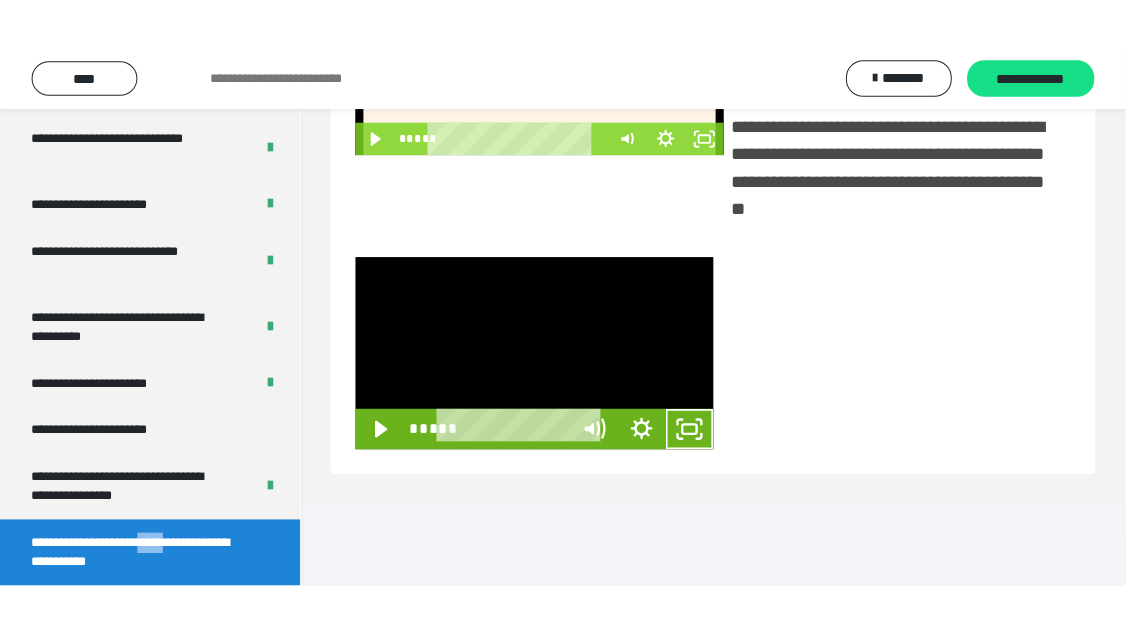 scroll, scrollTop: 432, scrollLeft: 0, axis: vertical 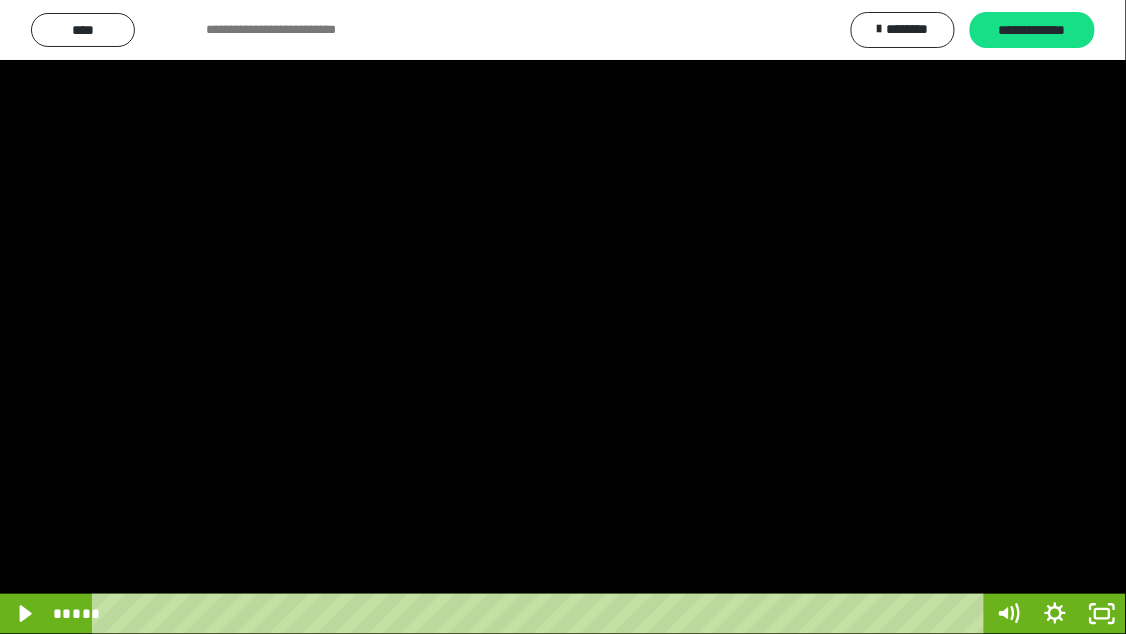click at bounding box center (563, 317) 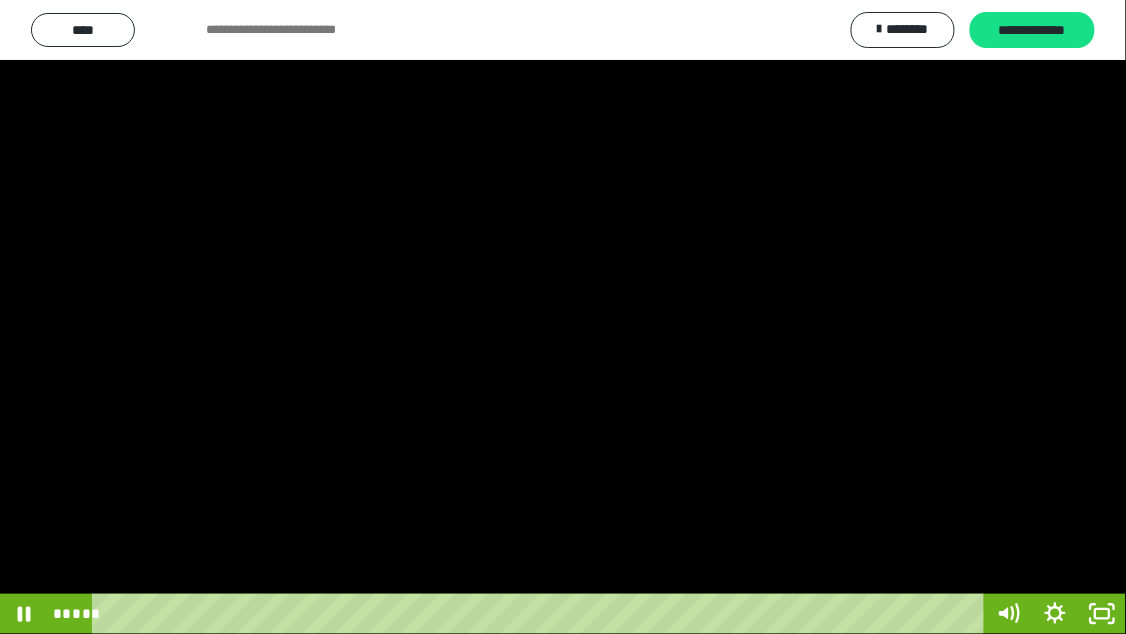 click at bounding box center [563, 317] 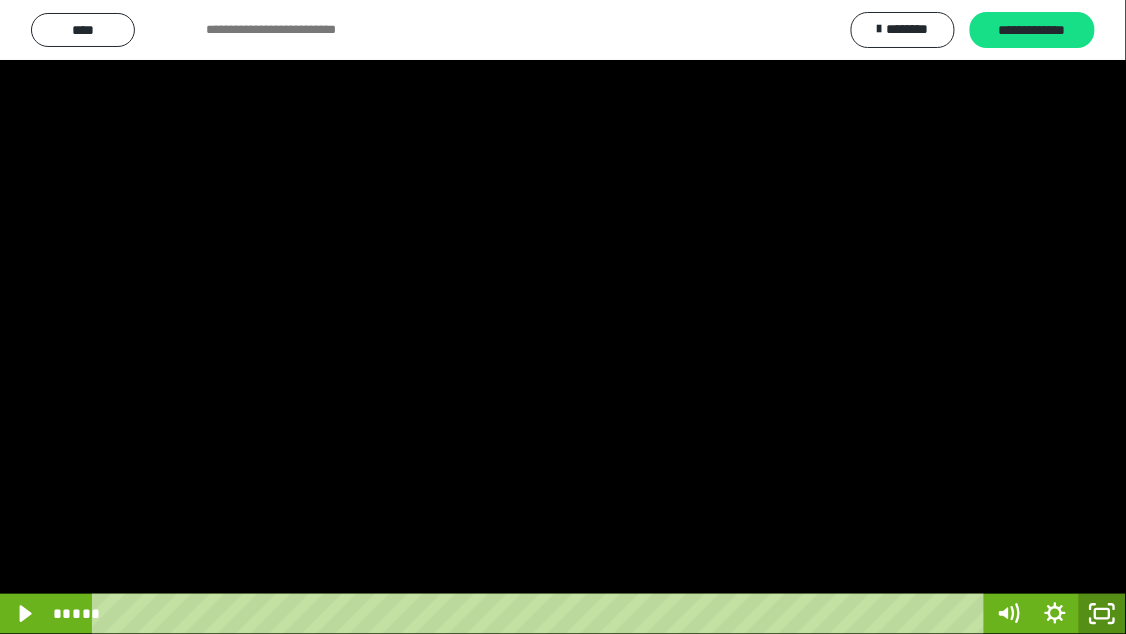 click 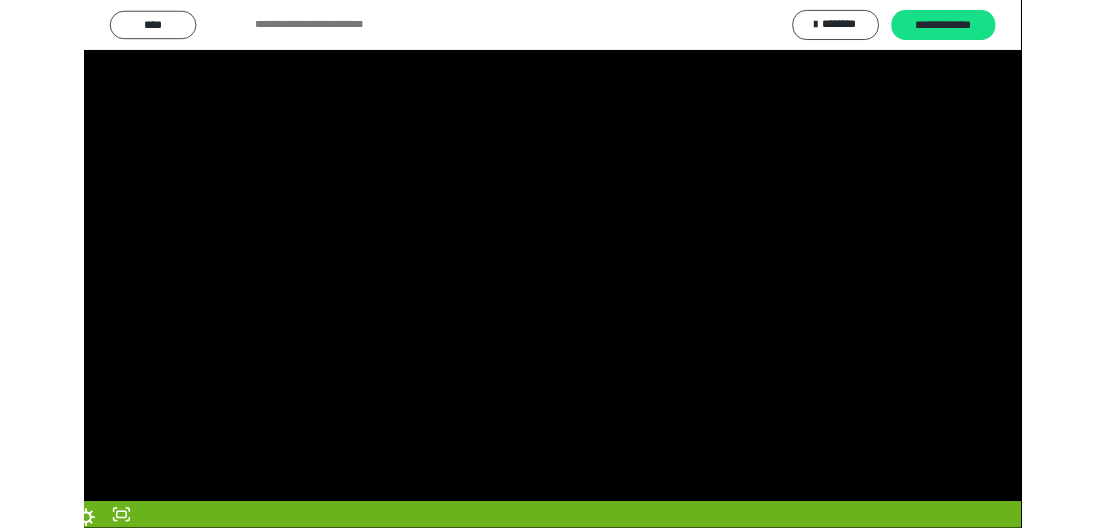 scroll, scrollTop: 423, scrollLeft: 0, axis: vertical 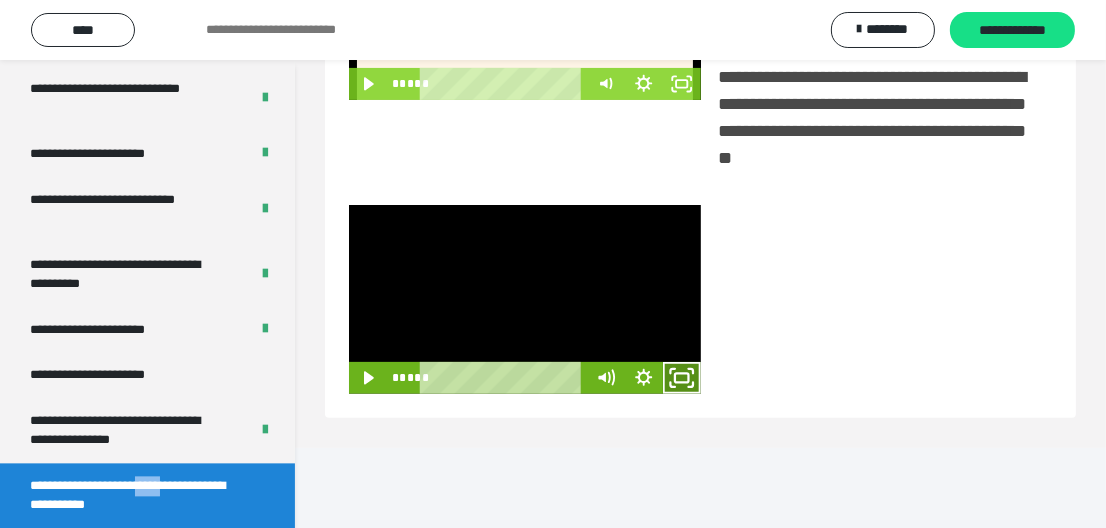 click 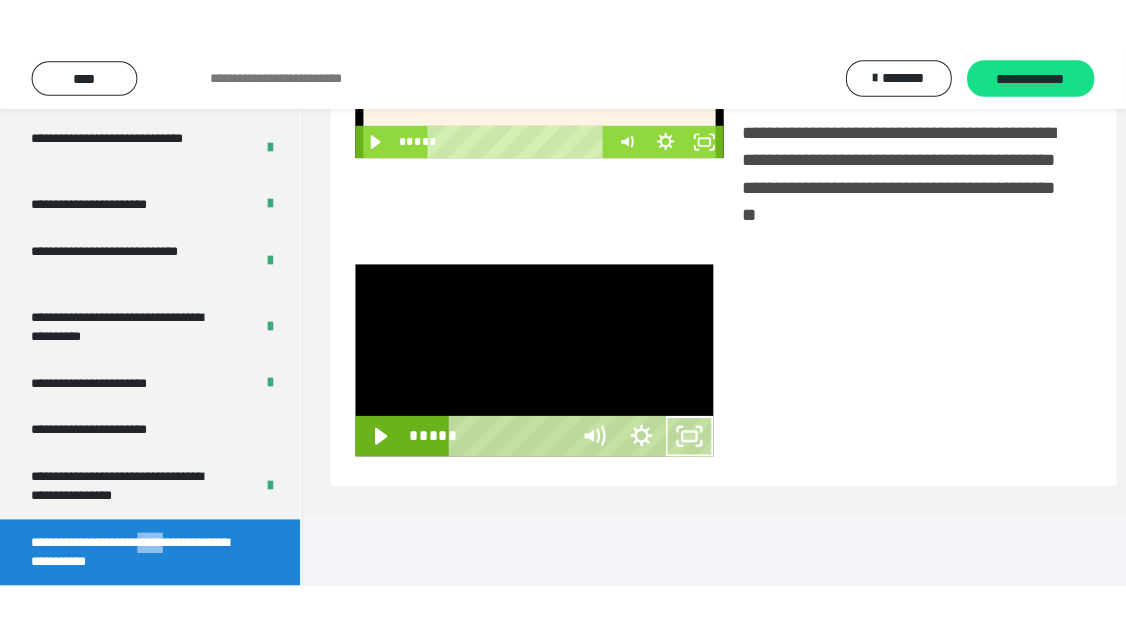 scroll, scrollTop: 432, scrollLeft: 0, axis: vertical 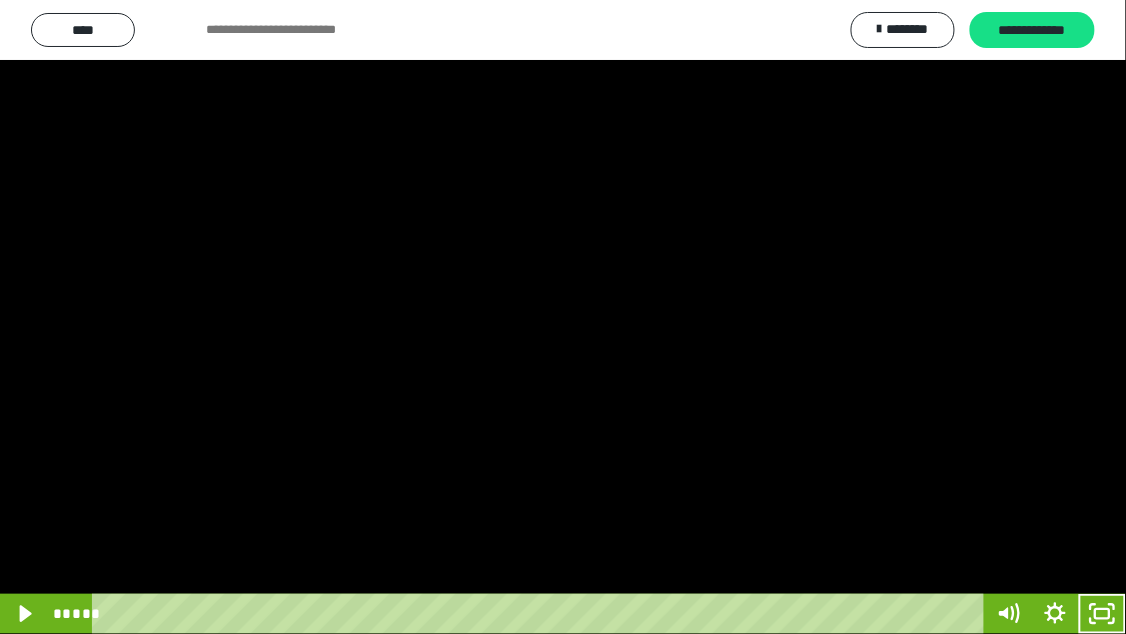 click at bounding box center [563, 317] 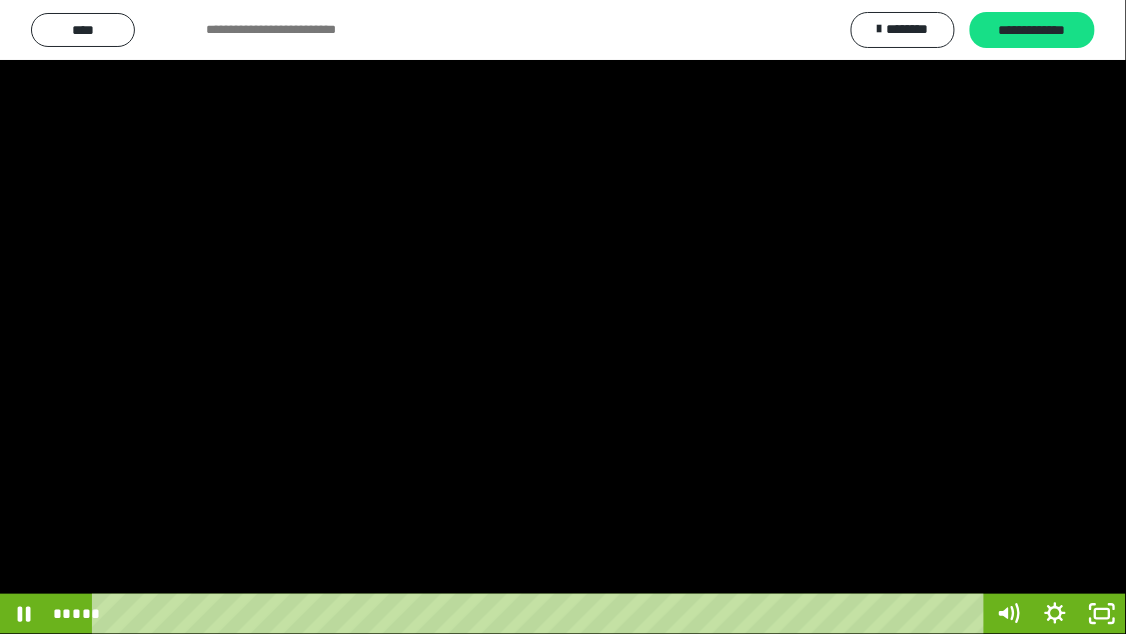click at bounding box center (563, 317) 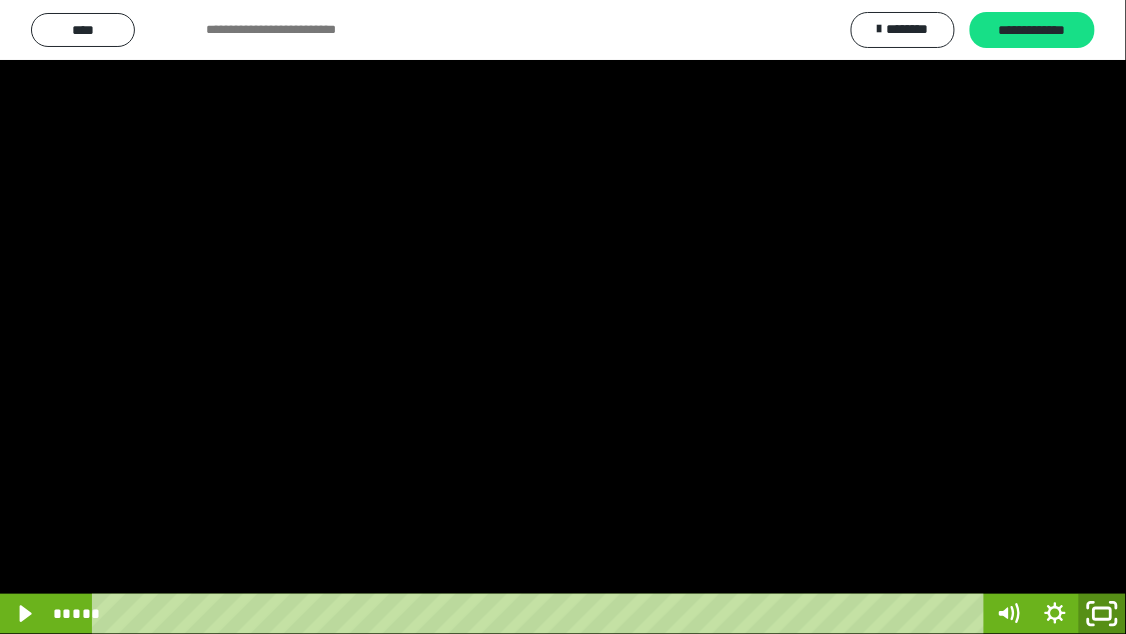 click 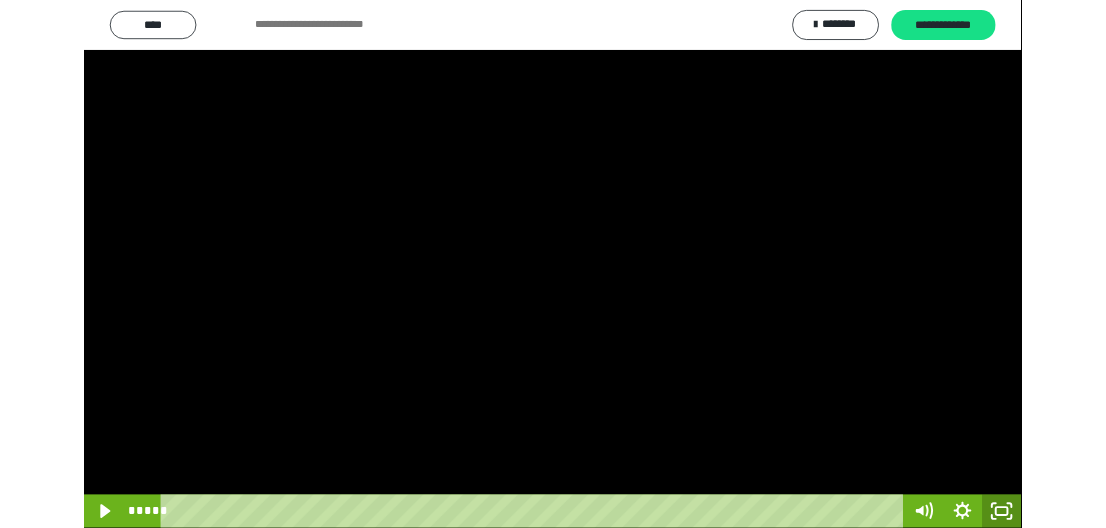 scroll, scrollTop: 423, scrollLeft: 0, axis: vertical 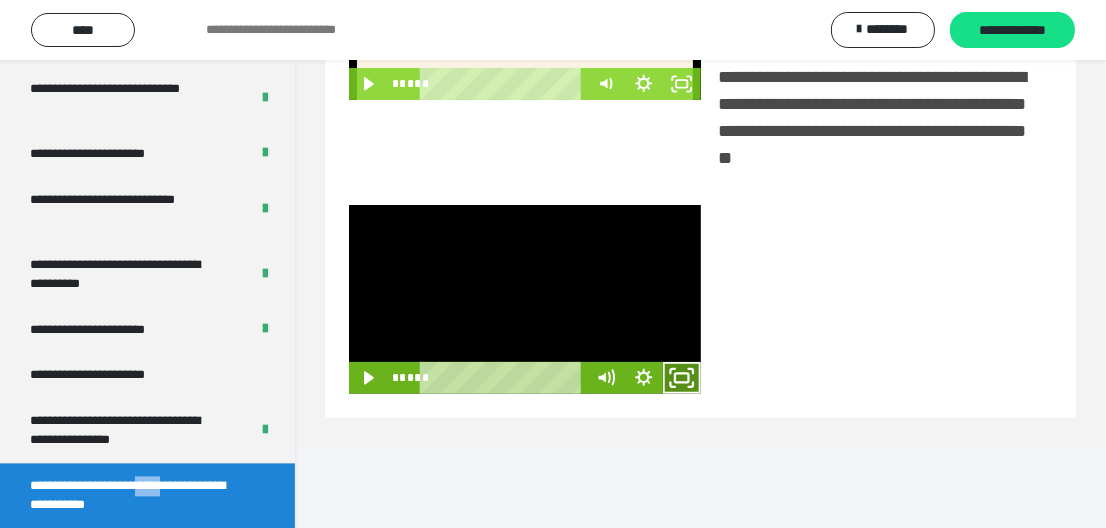 click 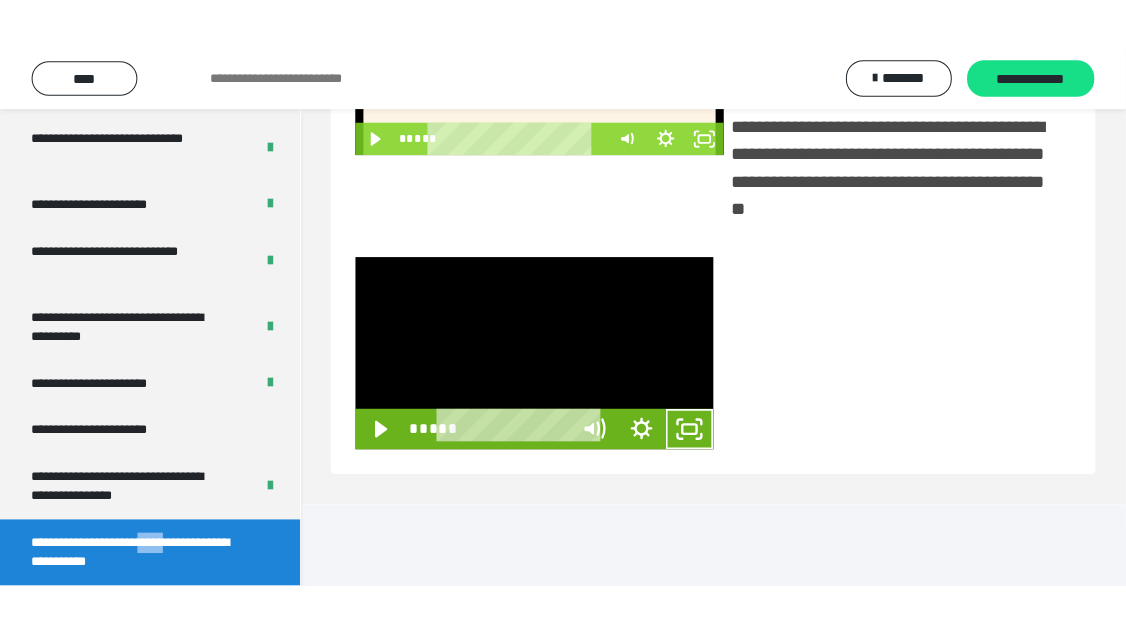 scroll, scrollTop: 432, scrollLeft: 0, axis: vertical 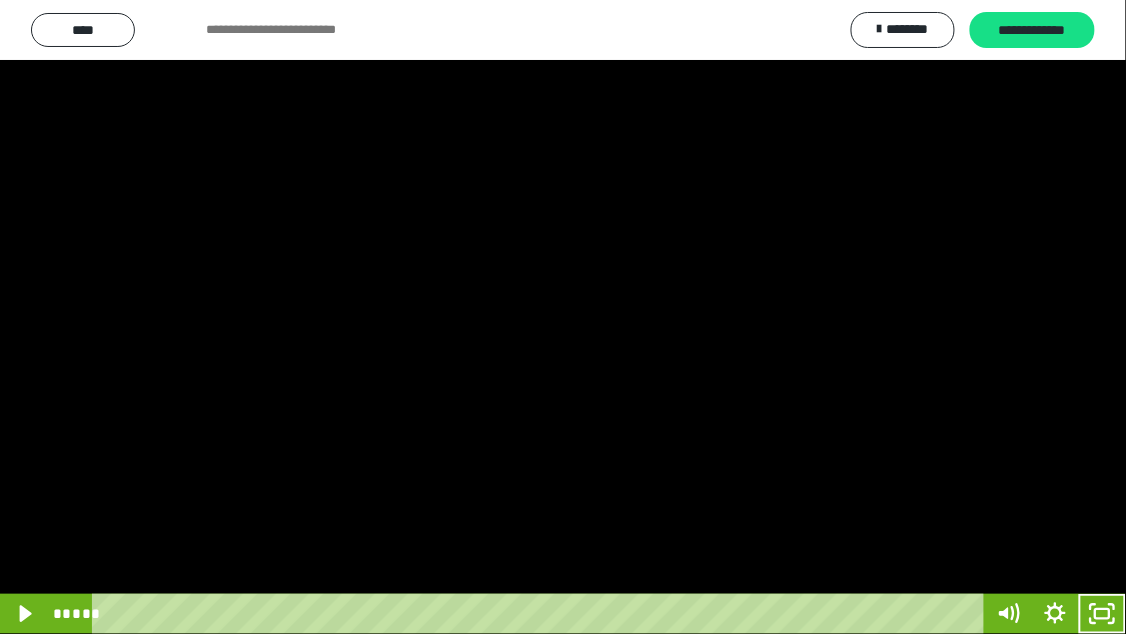 click at bounding box center [563, 317] 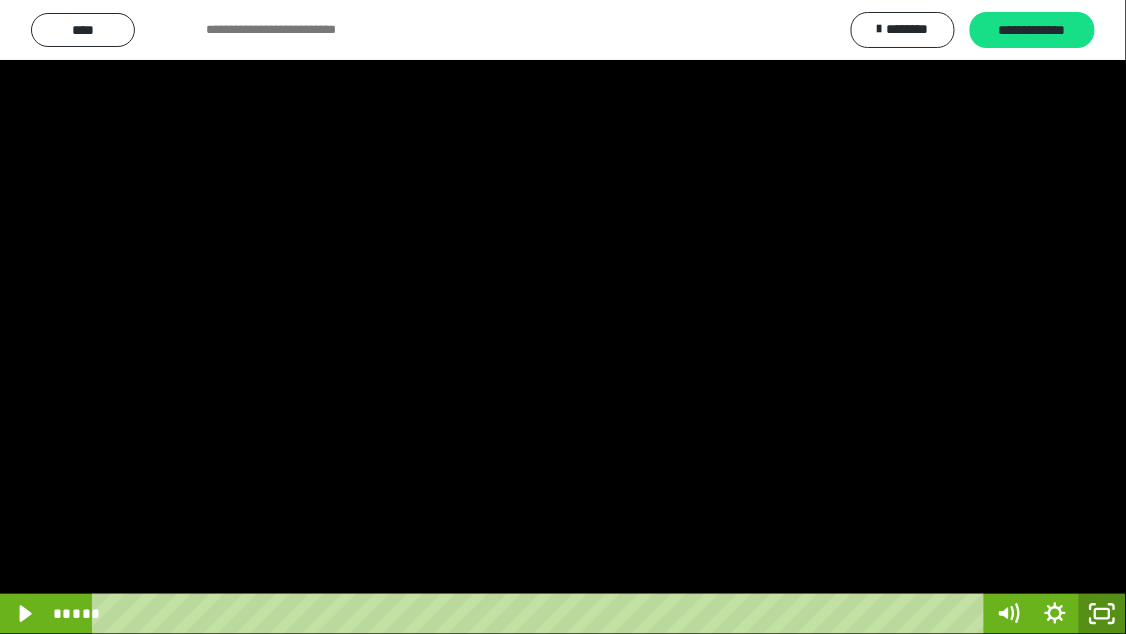click 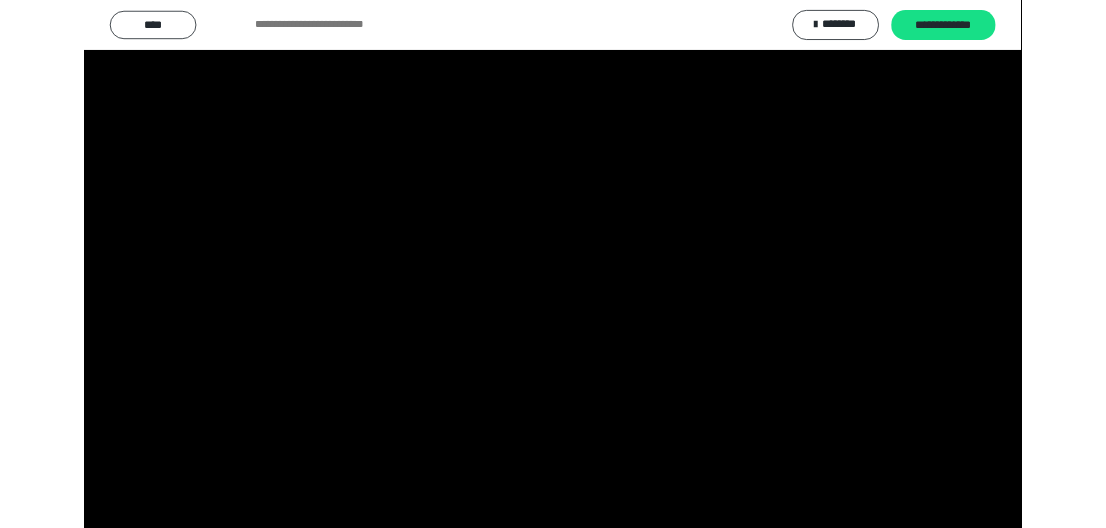 scroll, scrollTop: 423, scrollLeft: 0, axis: vertical 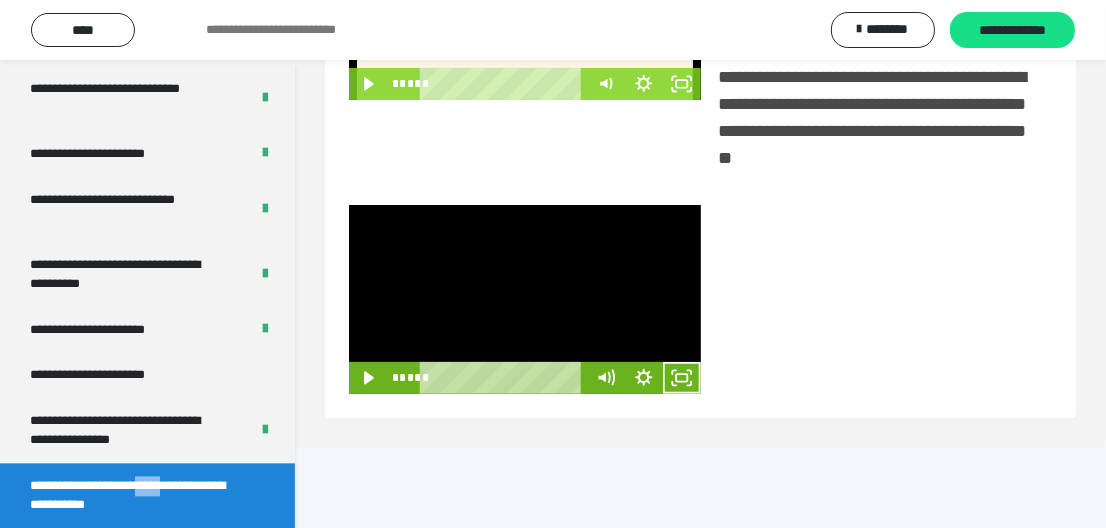 click at bounding box center (525, 299) 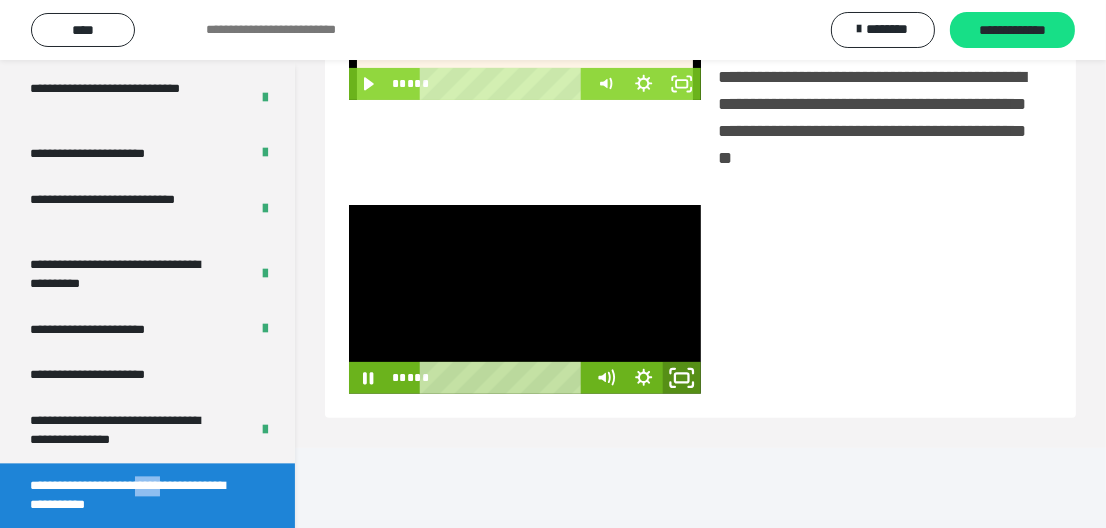click 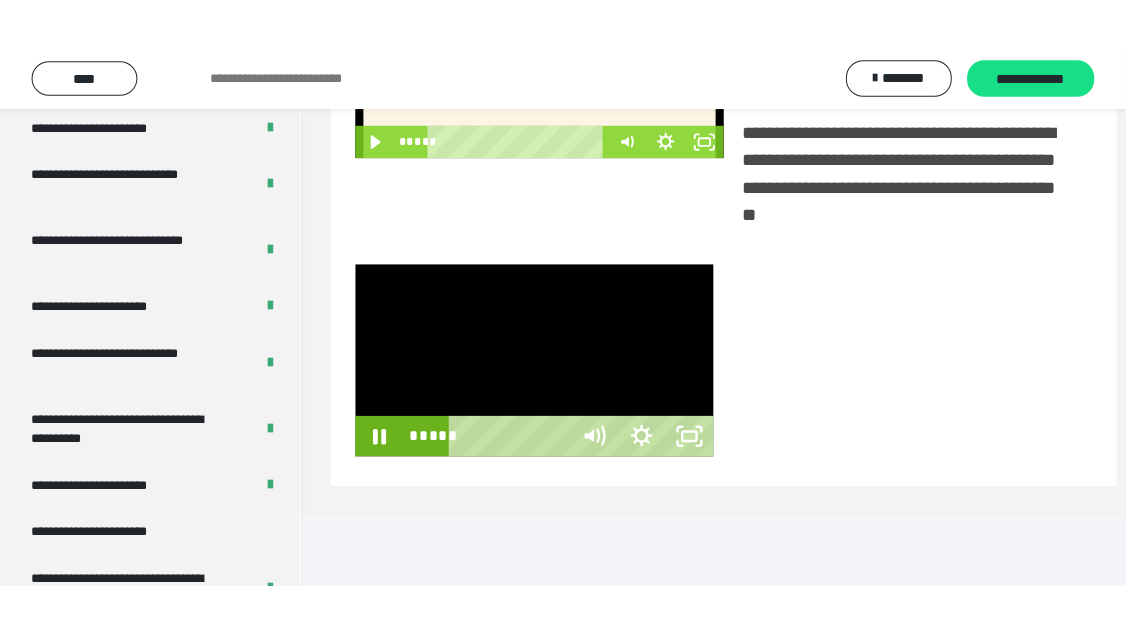 scroll, scrollTop: 432, scrollLeft: 0, axis: vertical 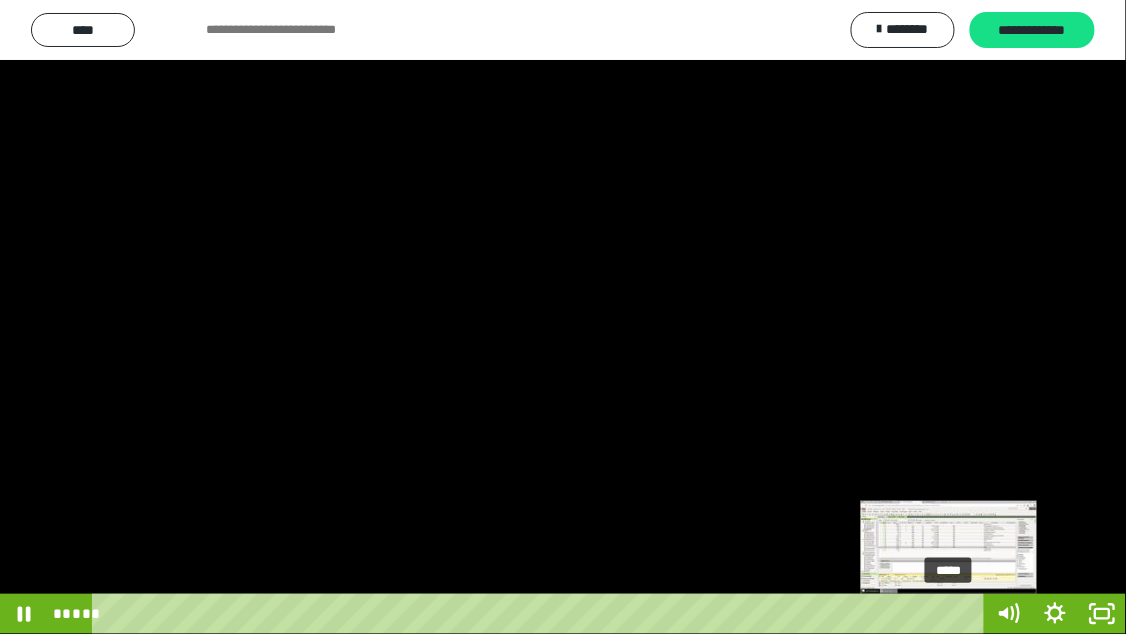 click on "*****" at bounding box center (542, 614) 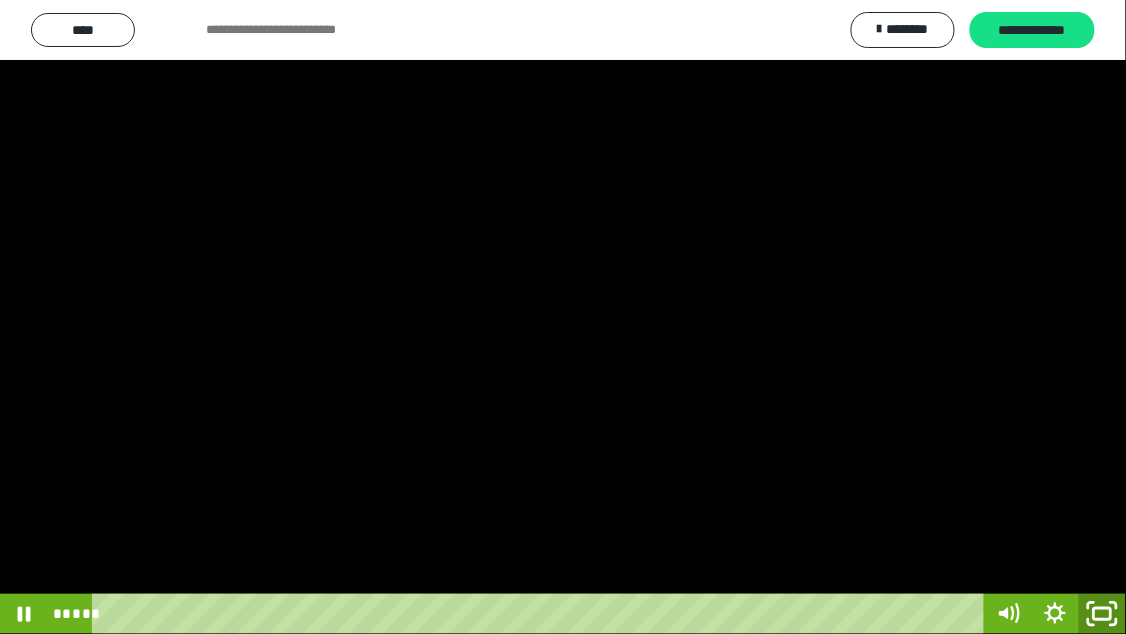 click 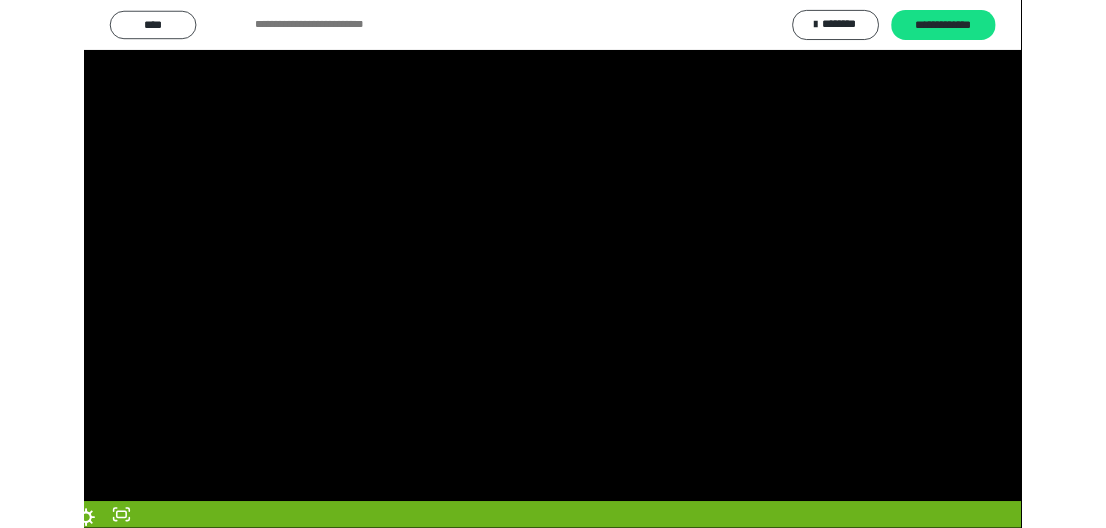 scroll, scrollTop: 423, scrollLeft: 0, axis: vertical 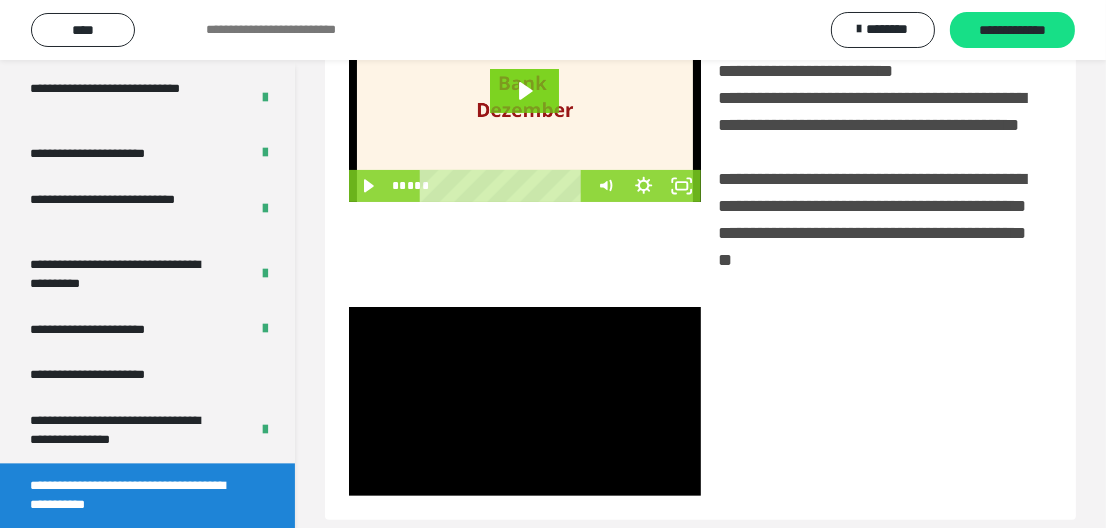 click at bounding box center [525, 107] 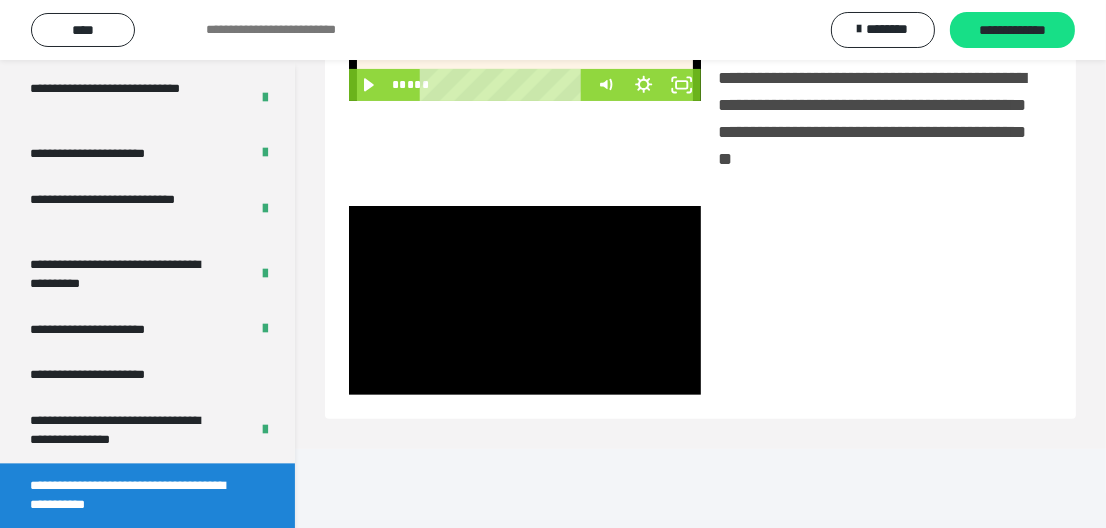scroll, scrollTop: 525, scrollLeft: 0, axis: vertical 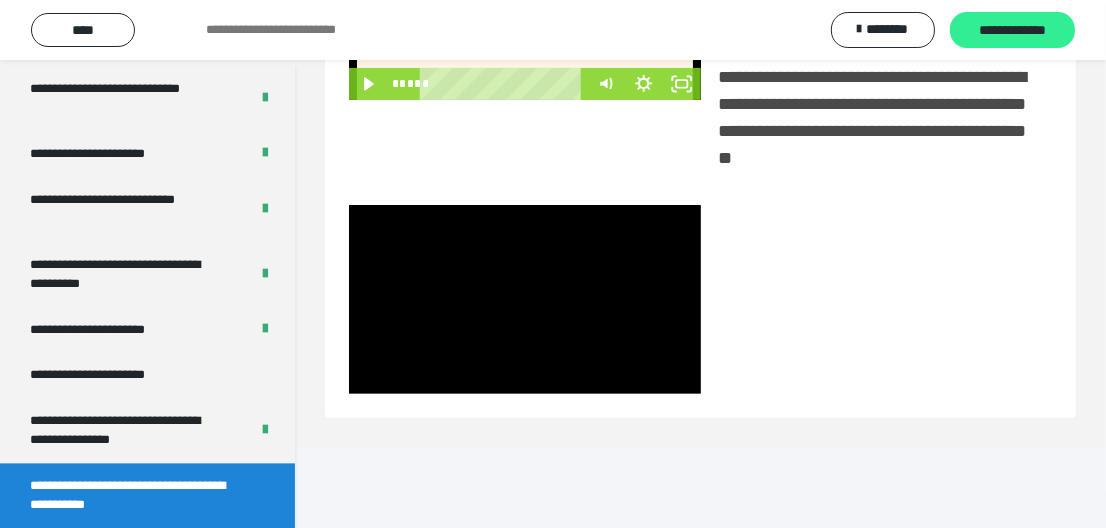 click on "**********" at bounding box center [1012, 31] 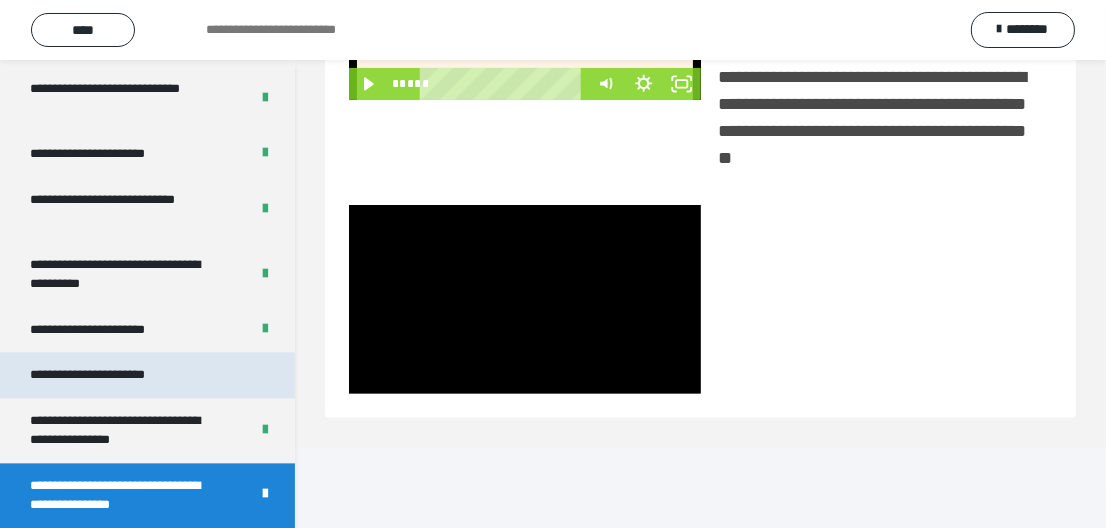 click on "**********" at bounding box center (111, 374) 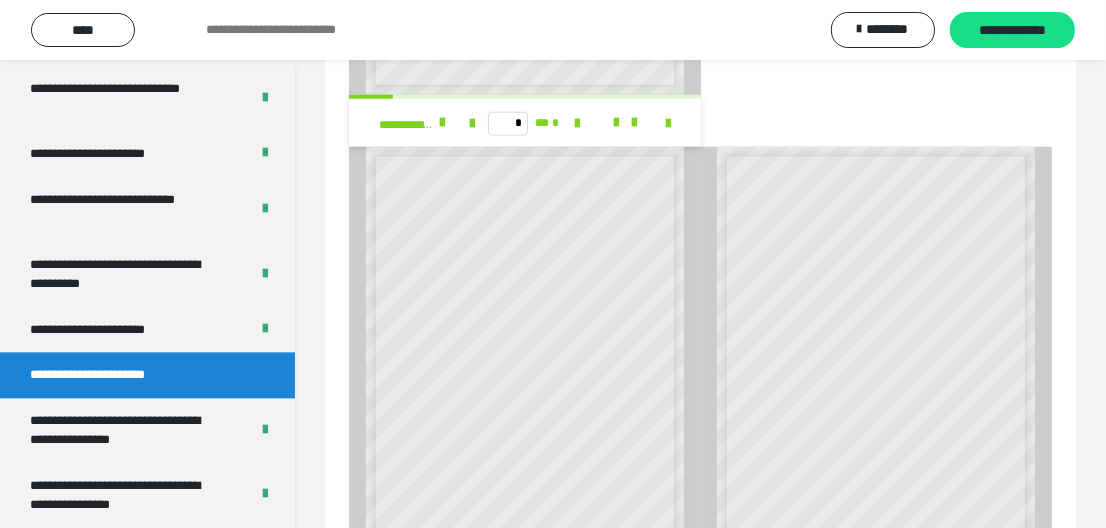 scroll, scrollTop: 2333, scrollLeft: 0, axis: vertical 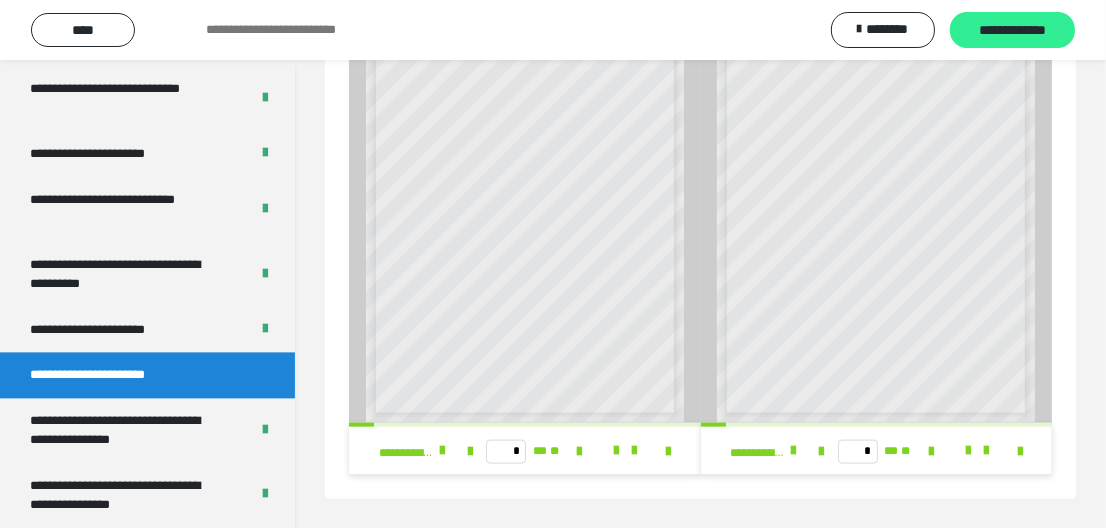 click on "**********" at bounding box center (1012, 31) 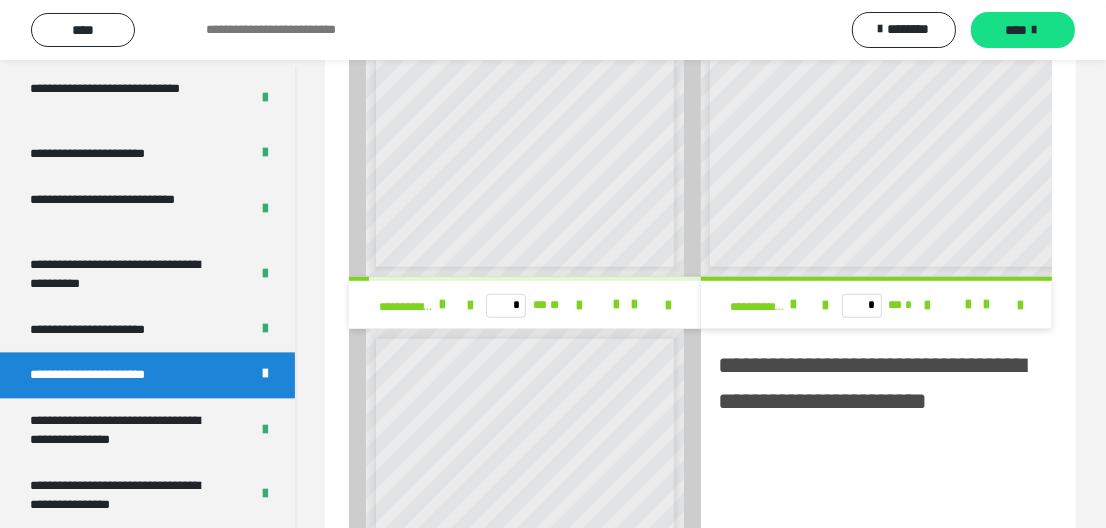 scroll, scrollTop: 1060, scrollLeft: 0, axis: vertical 